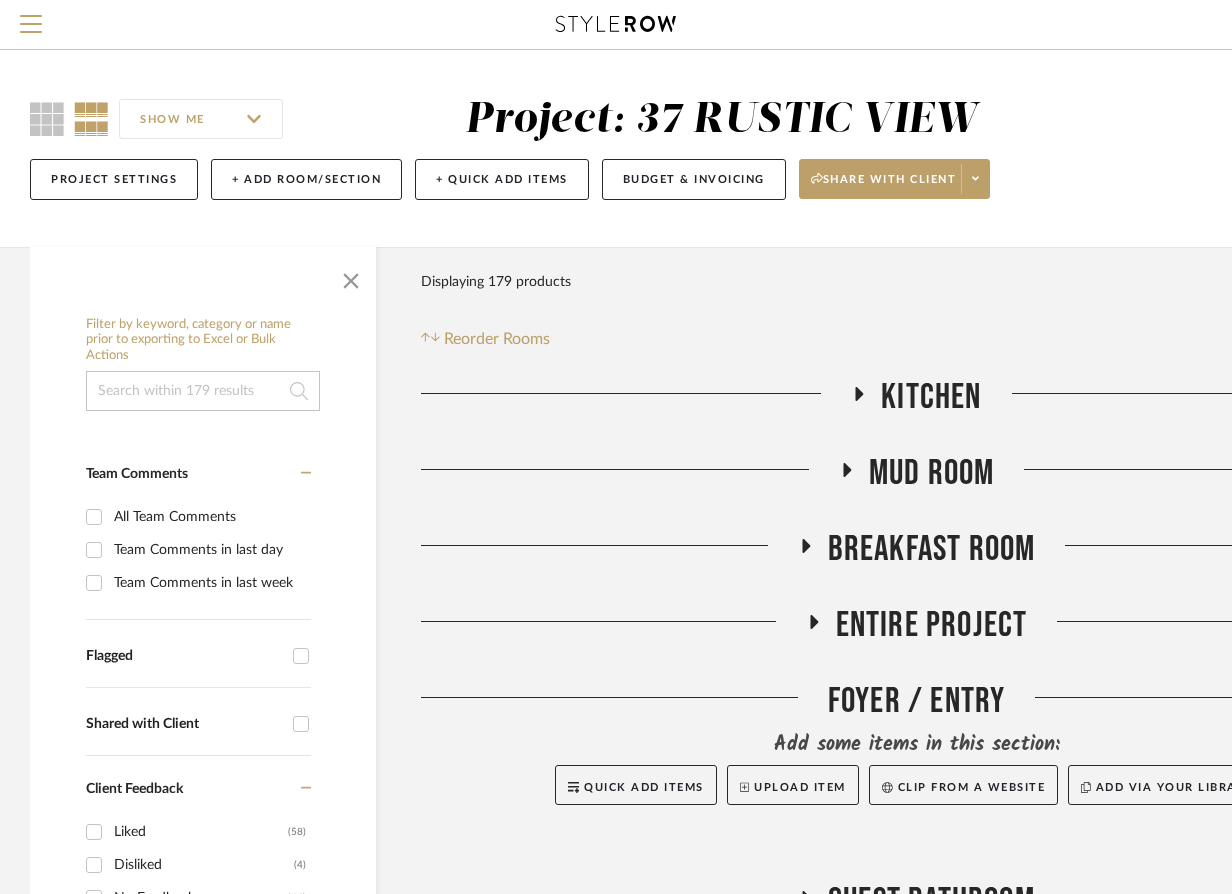 scroll, scrollTop: 0, scrollLeft: 0, axis: both 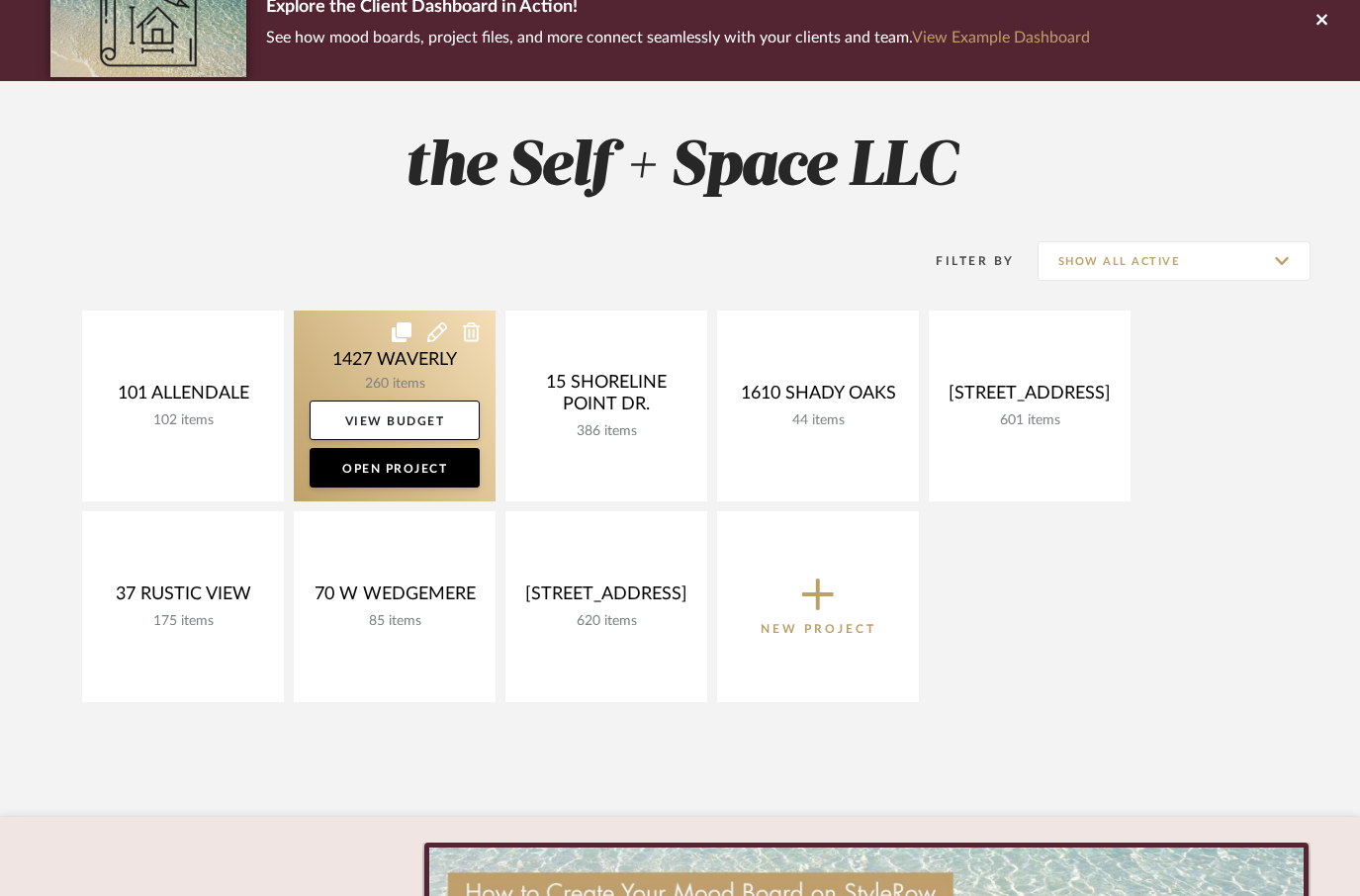 click 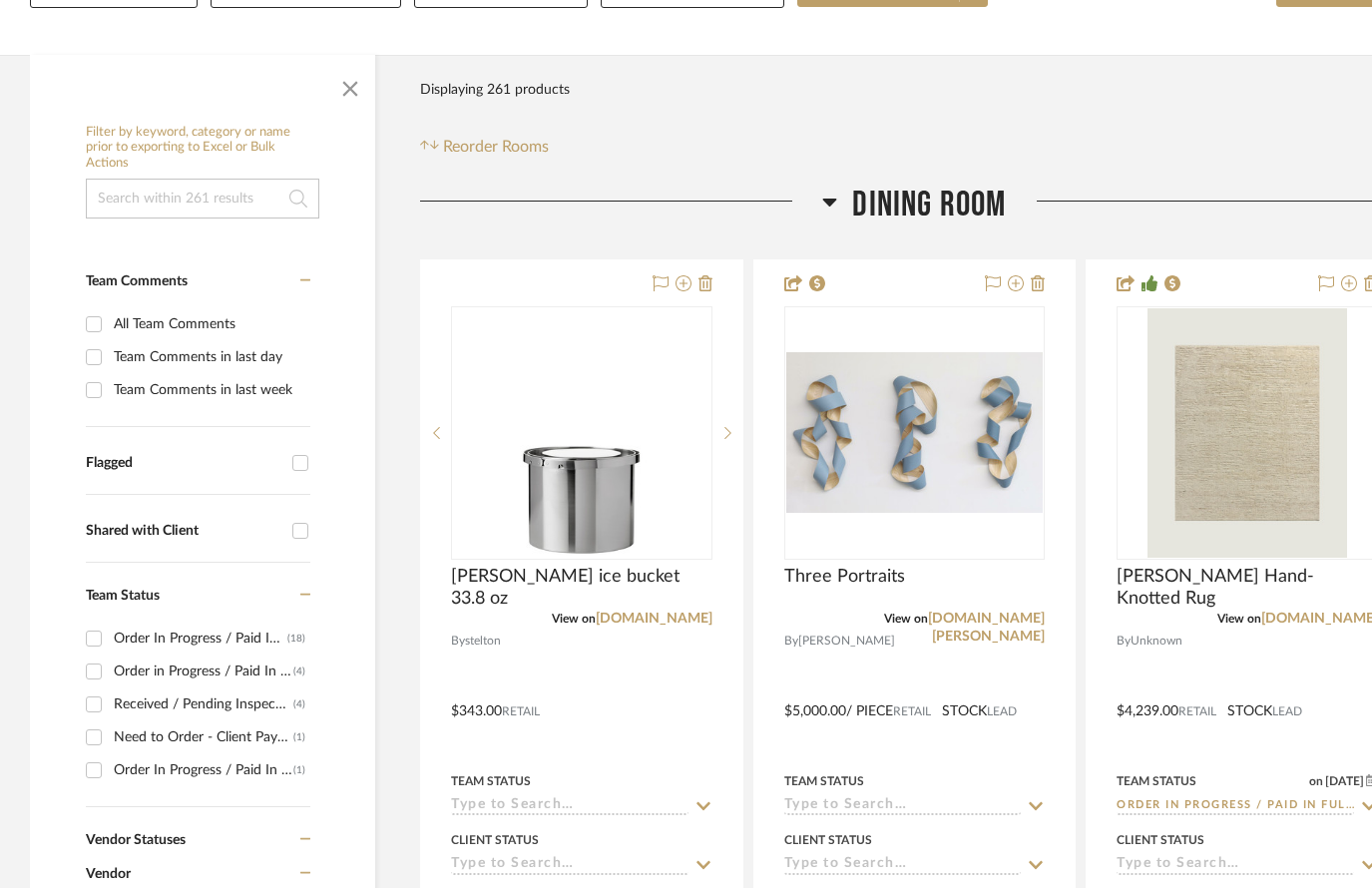 scroll, scrollTop: 286, scrollLeft: 0, axis: vertical 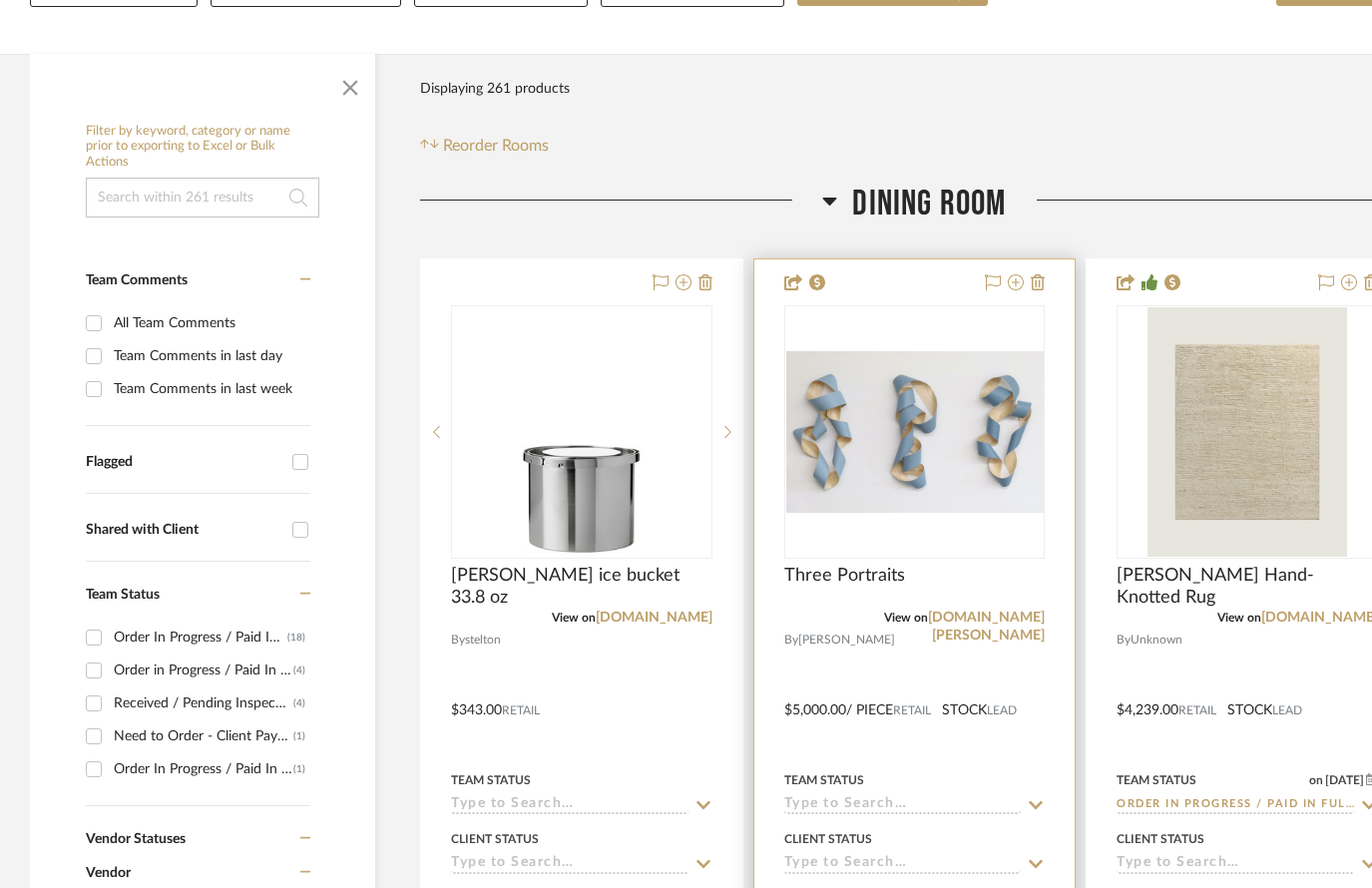 click at bounding box center (915, 432) 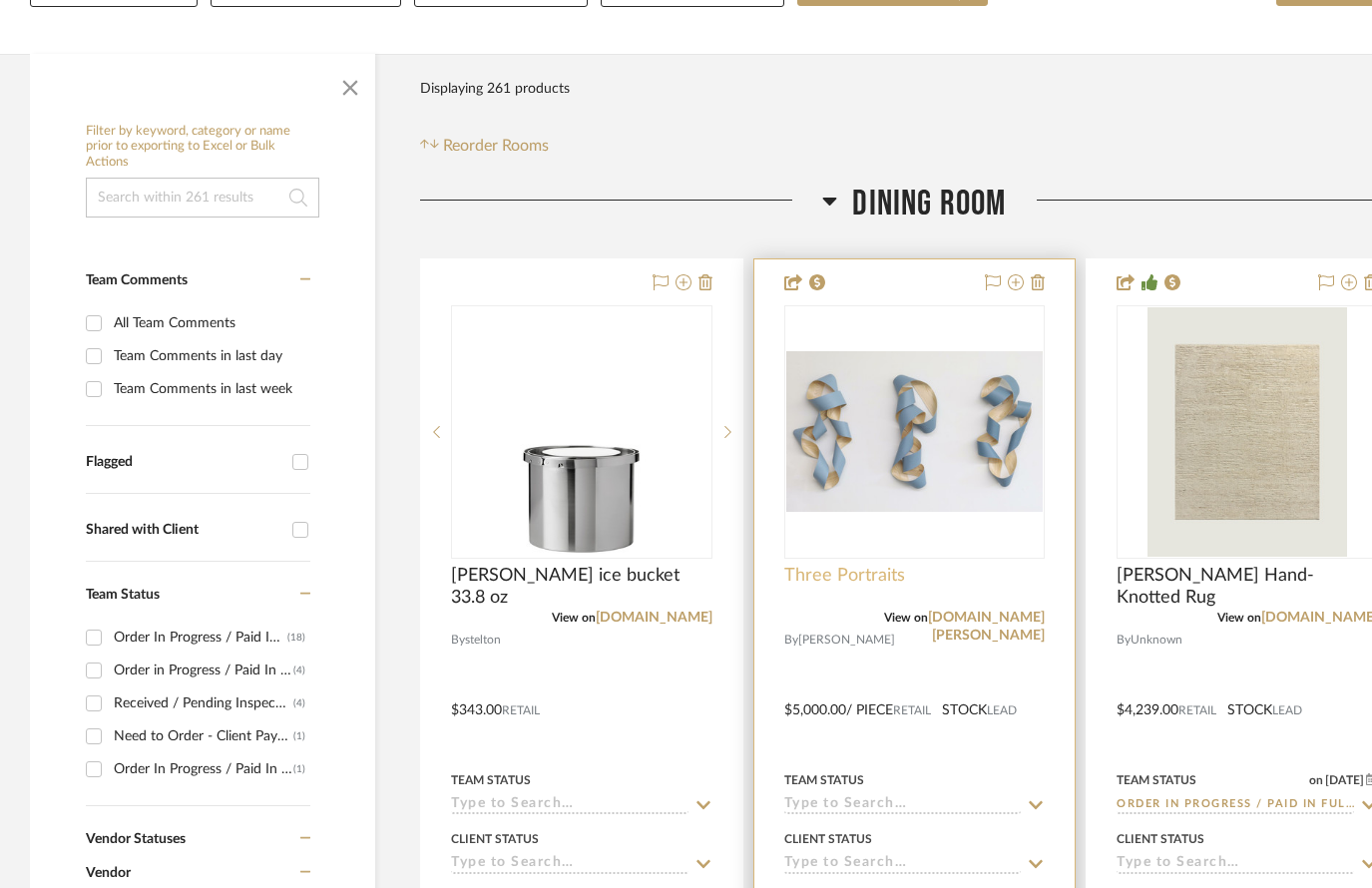 click on "Three Portraits" at bounding box center (844, 576) 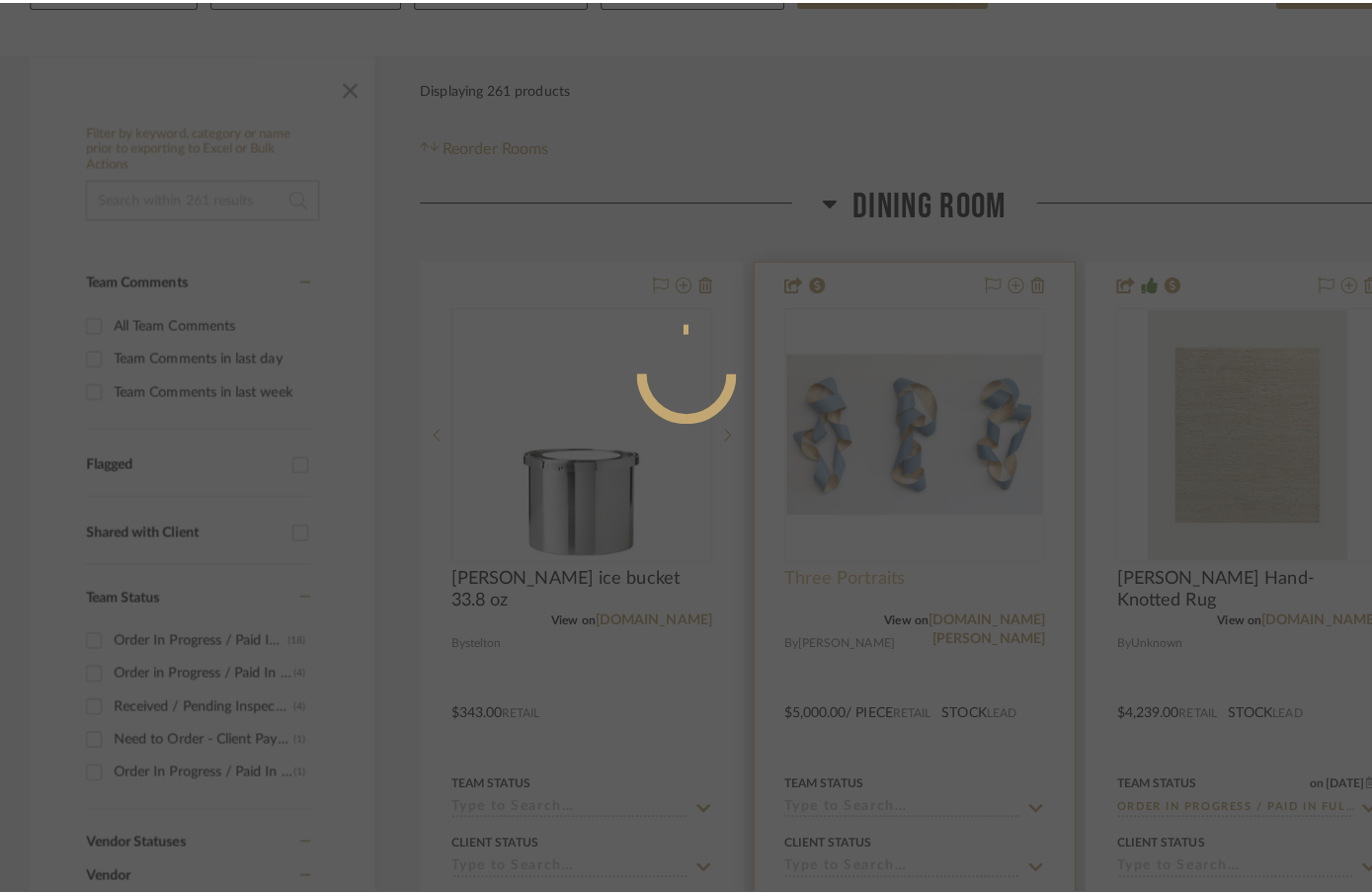 scroll, scrollTop: 0, scrollLeft: 0, axis: both 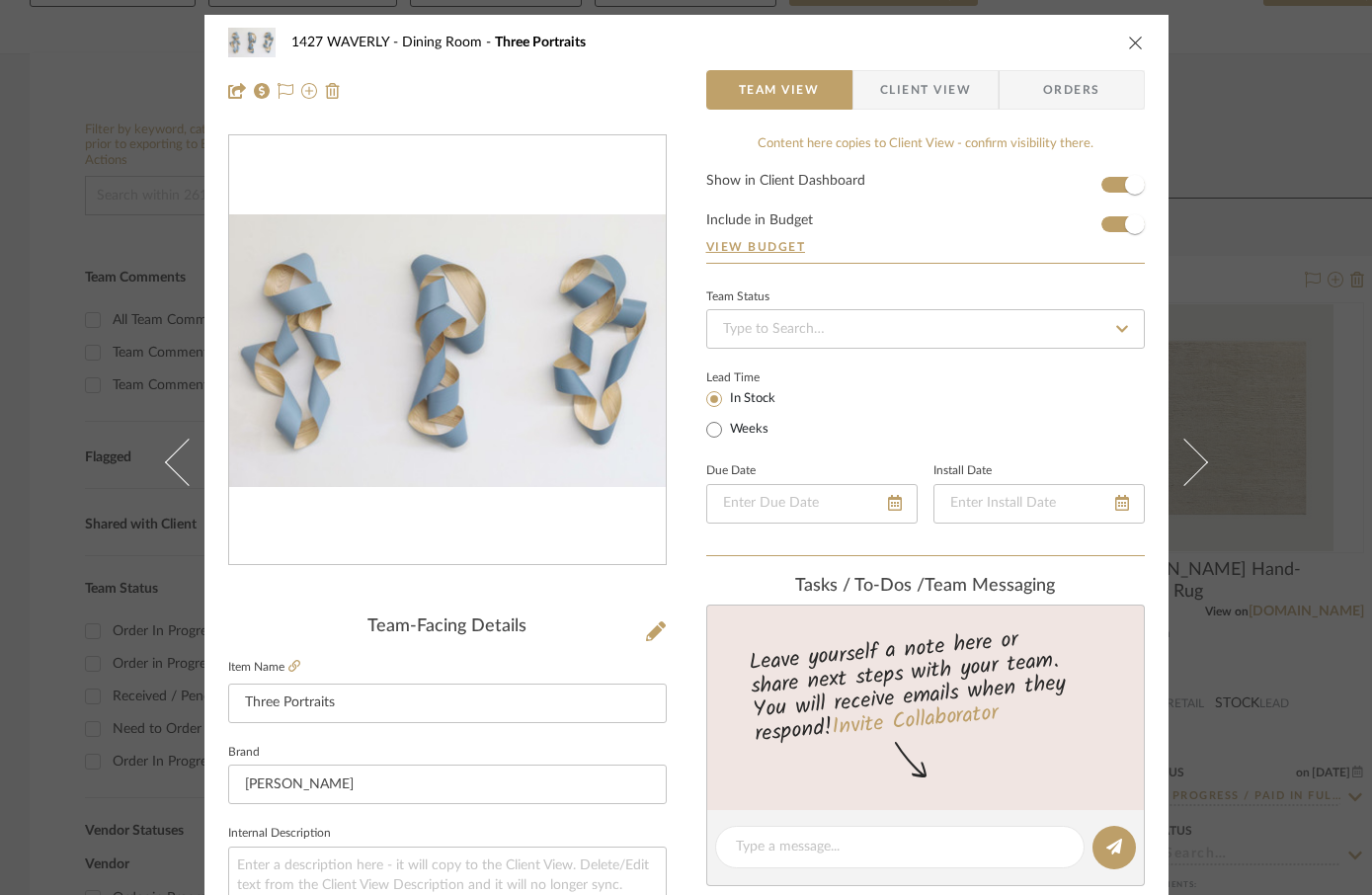 click at bounding box center [1136, 42] 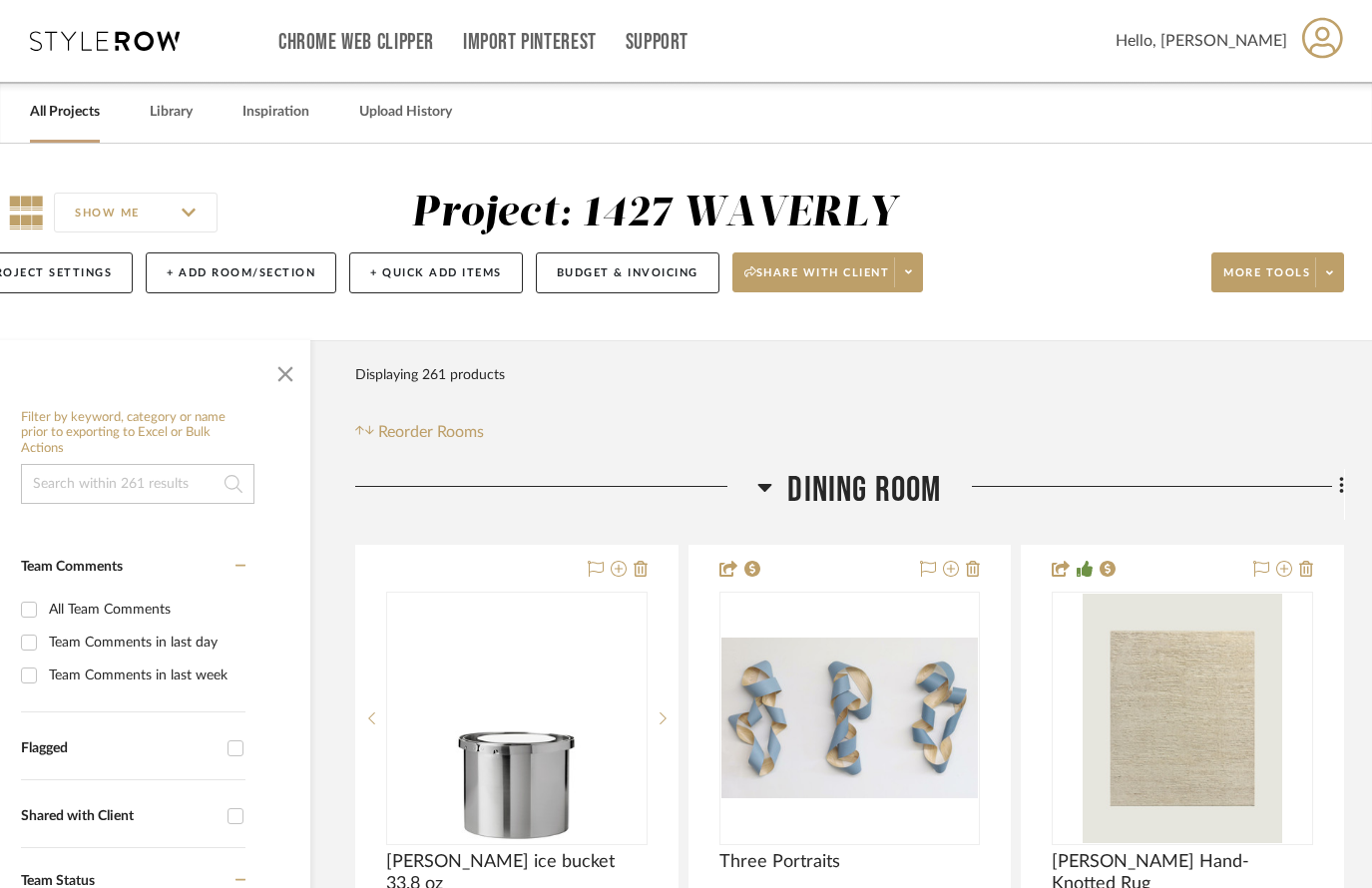 scroll, scrollTop: 0, scrollLeft: 65, axis: horizontal 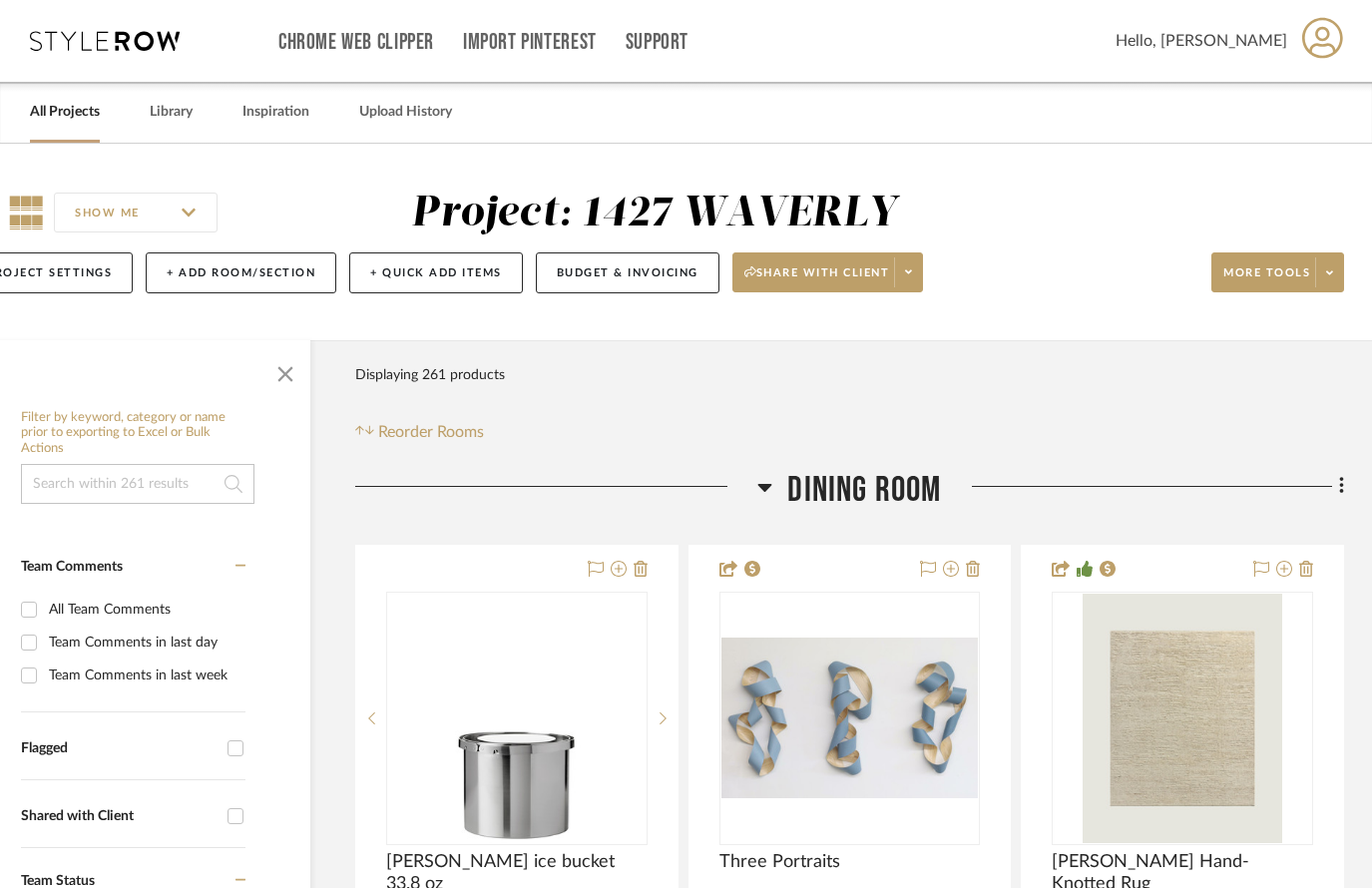 click 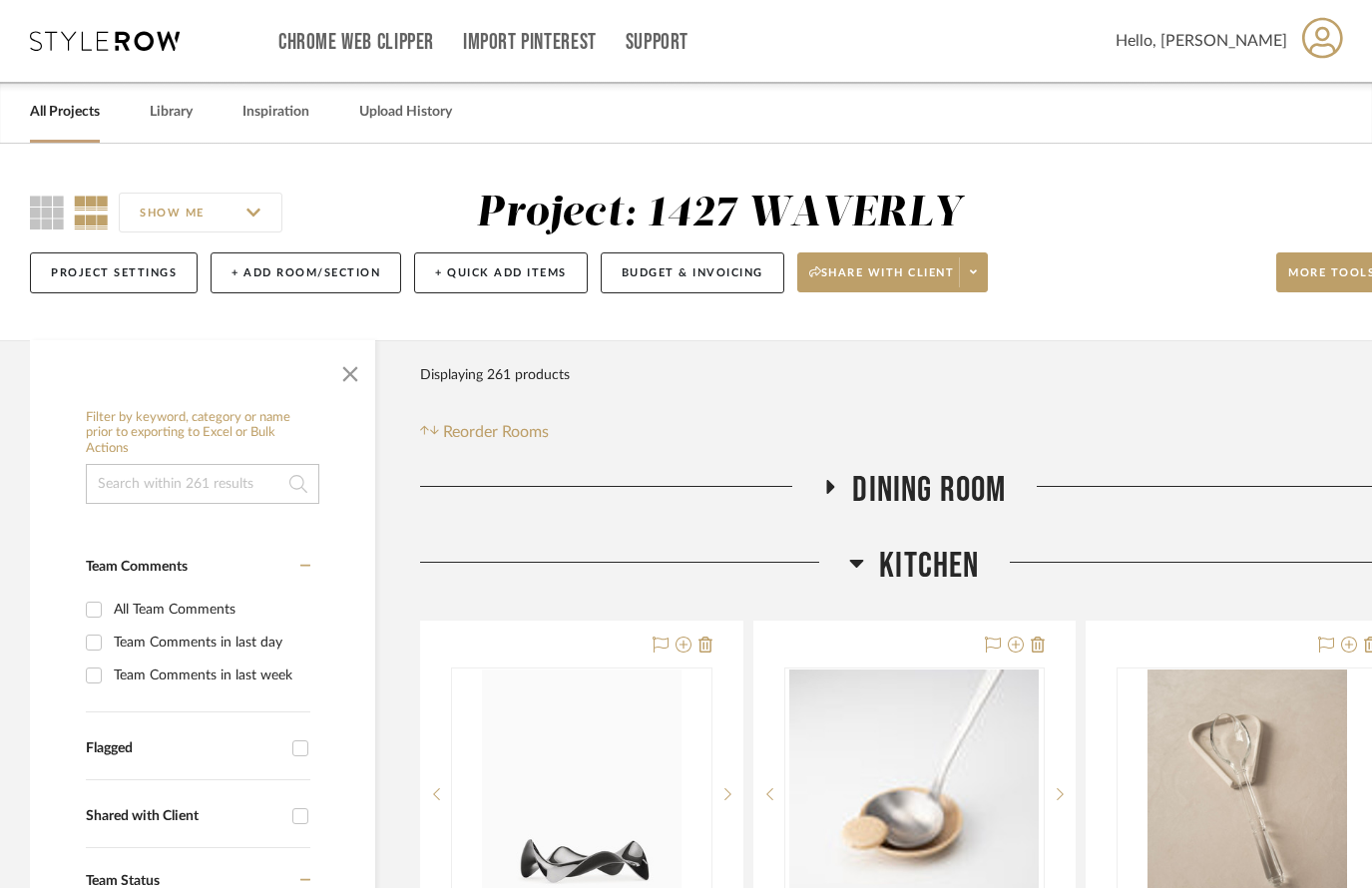 scroll, scrollTop: 0, scrollLeft: 0, axis: both 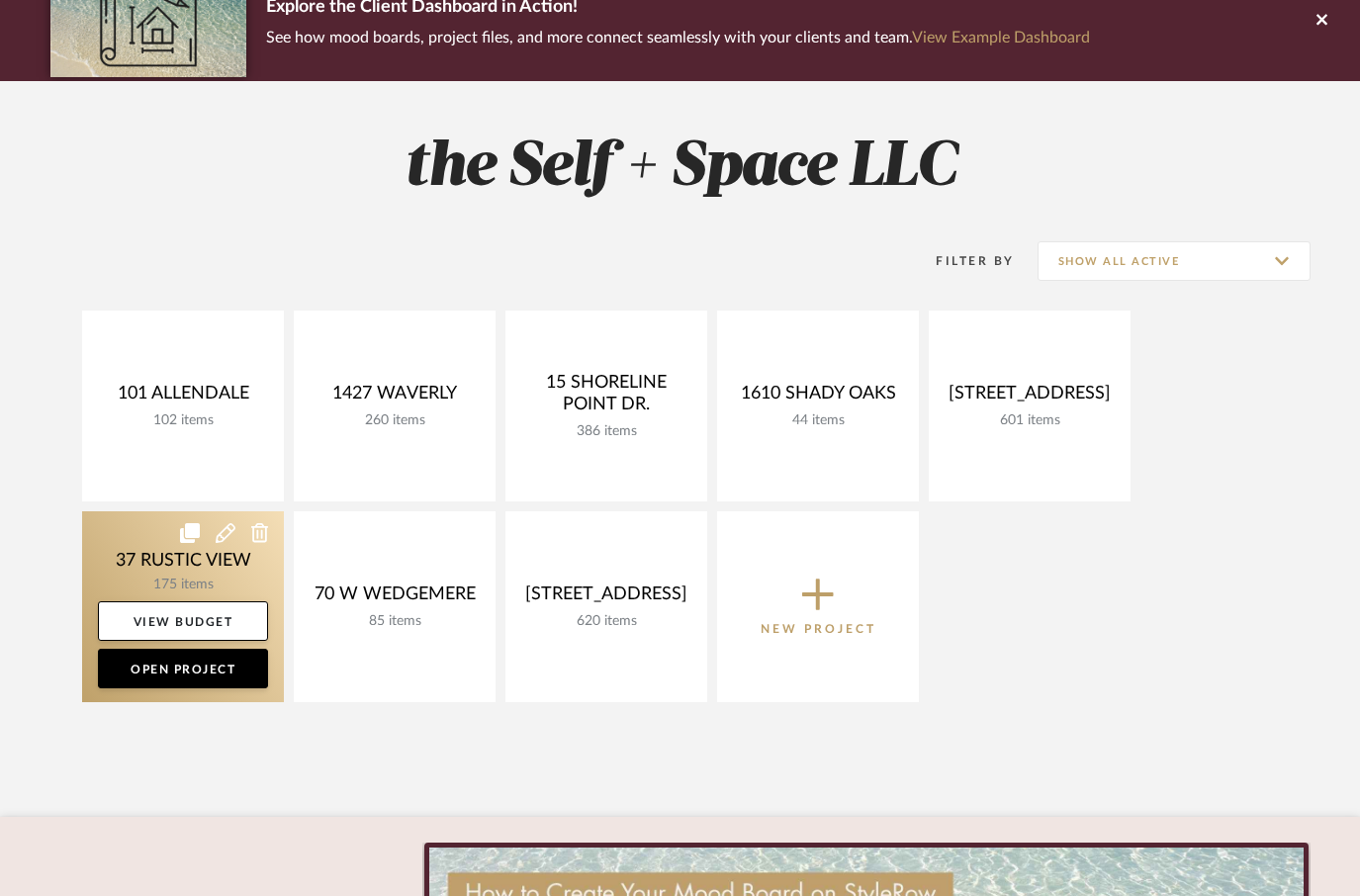 click 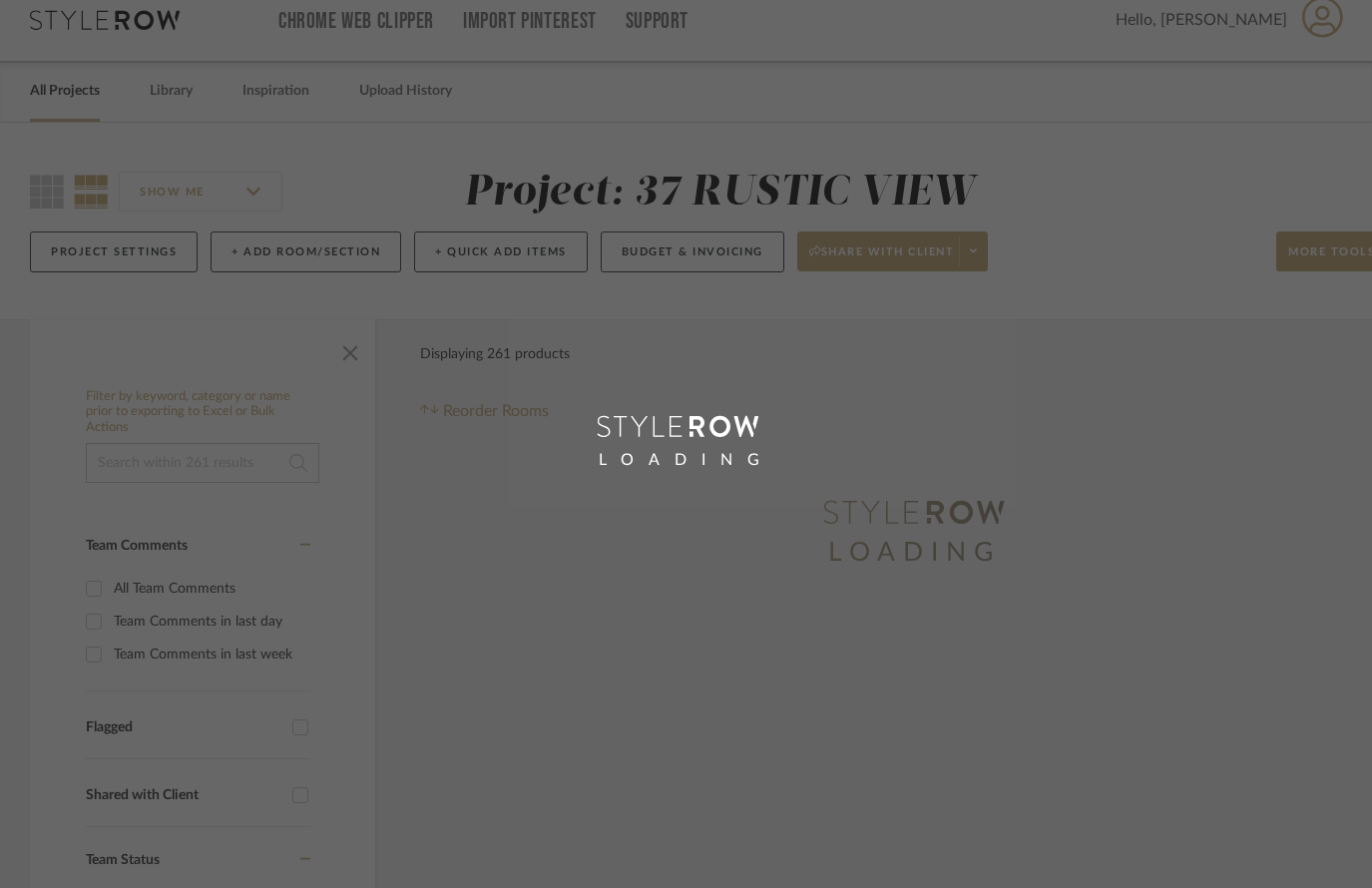 scroll, scrollTop: 0, scrollLeft: 0, axis: both 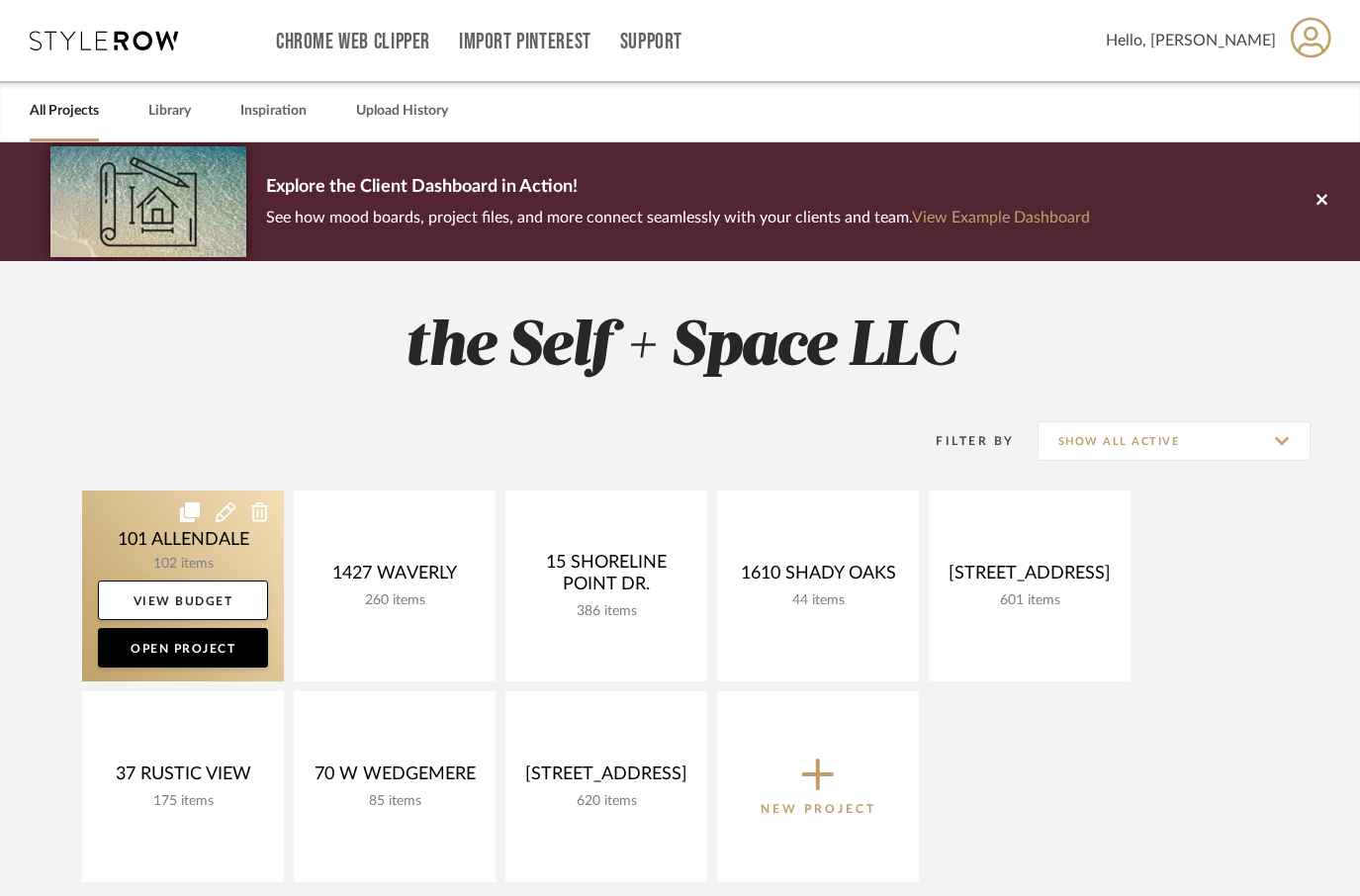 click 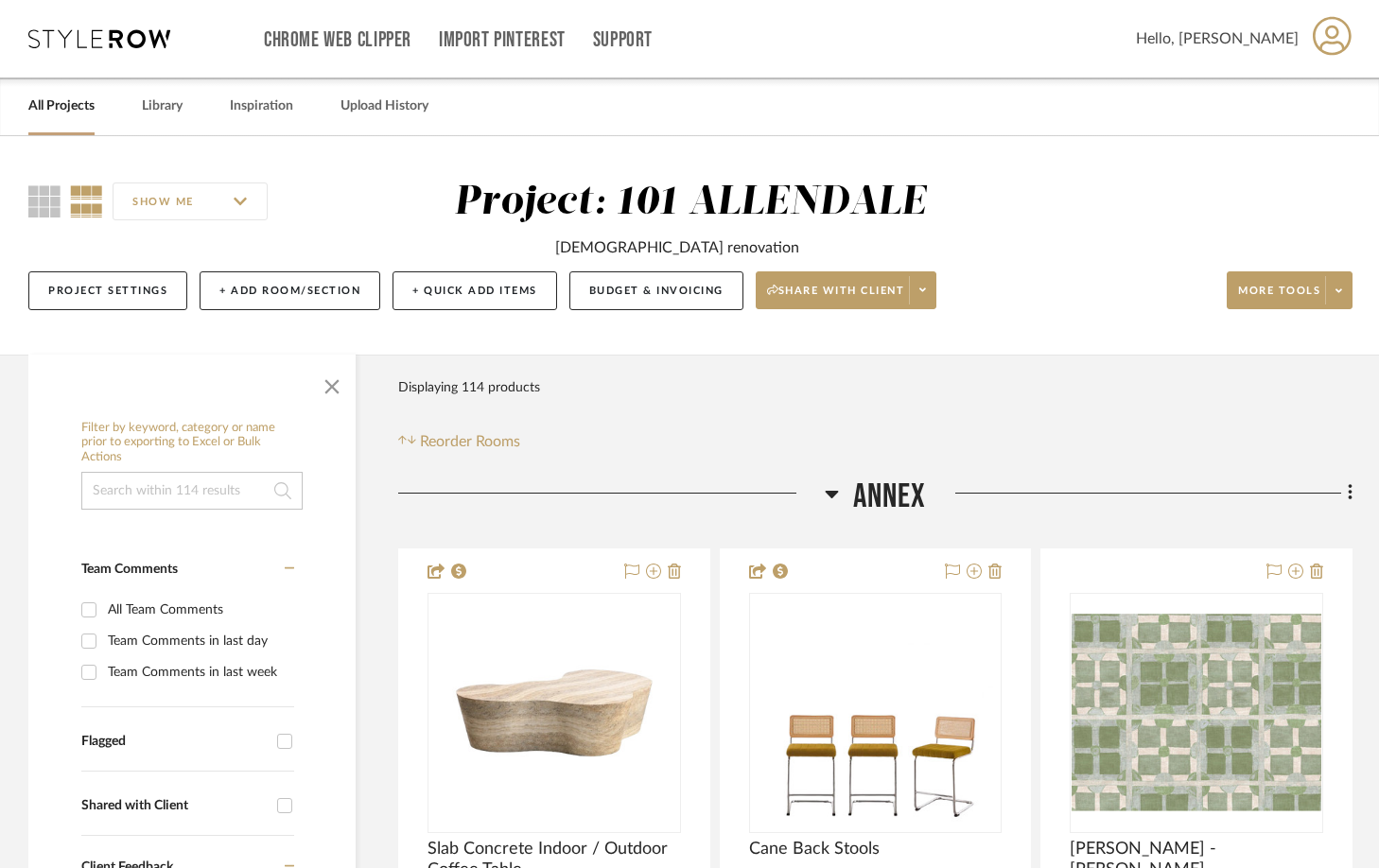 scroll, scrollTop: 0, scrollLeft: 0, axis: both 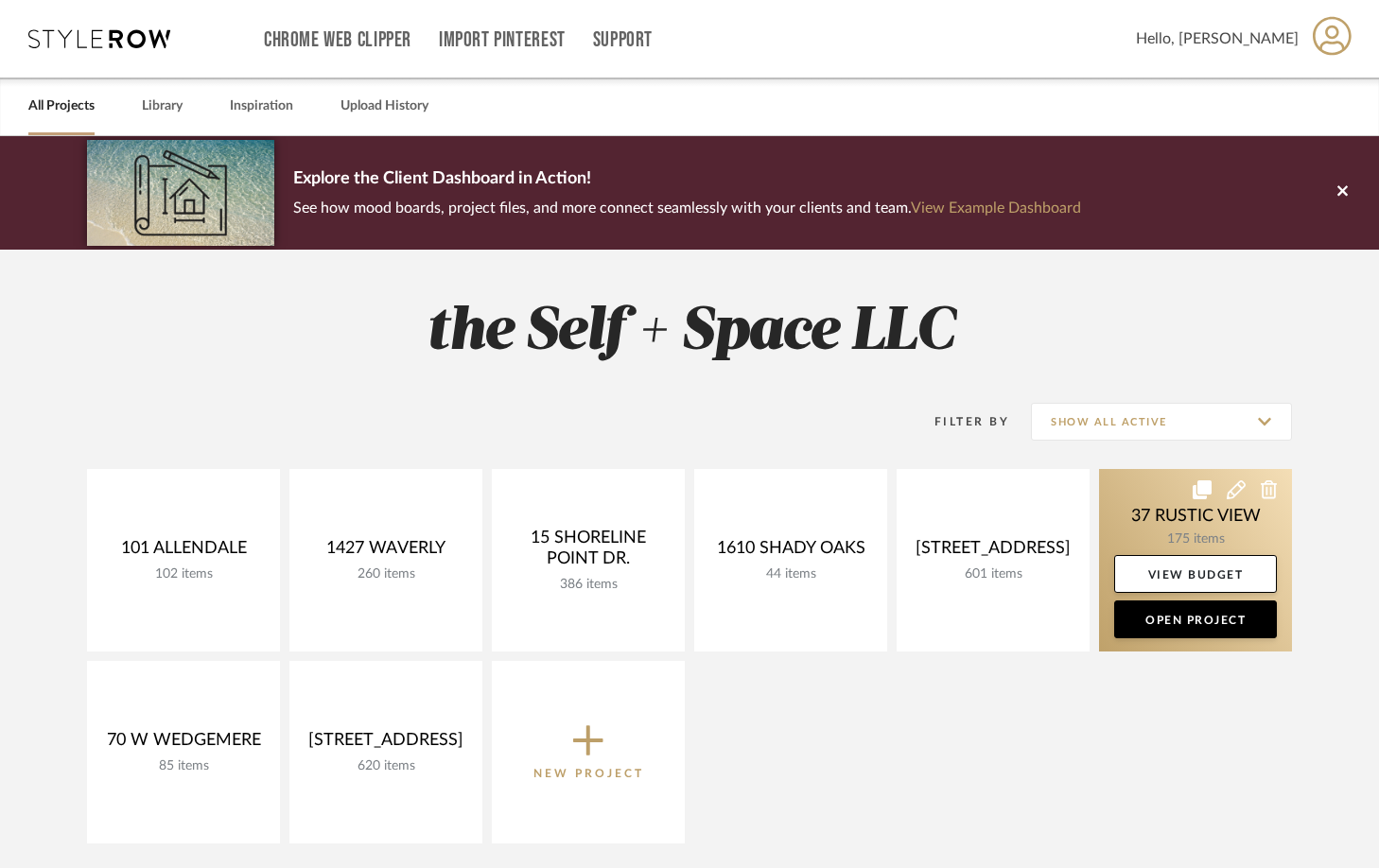 click 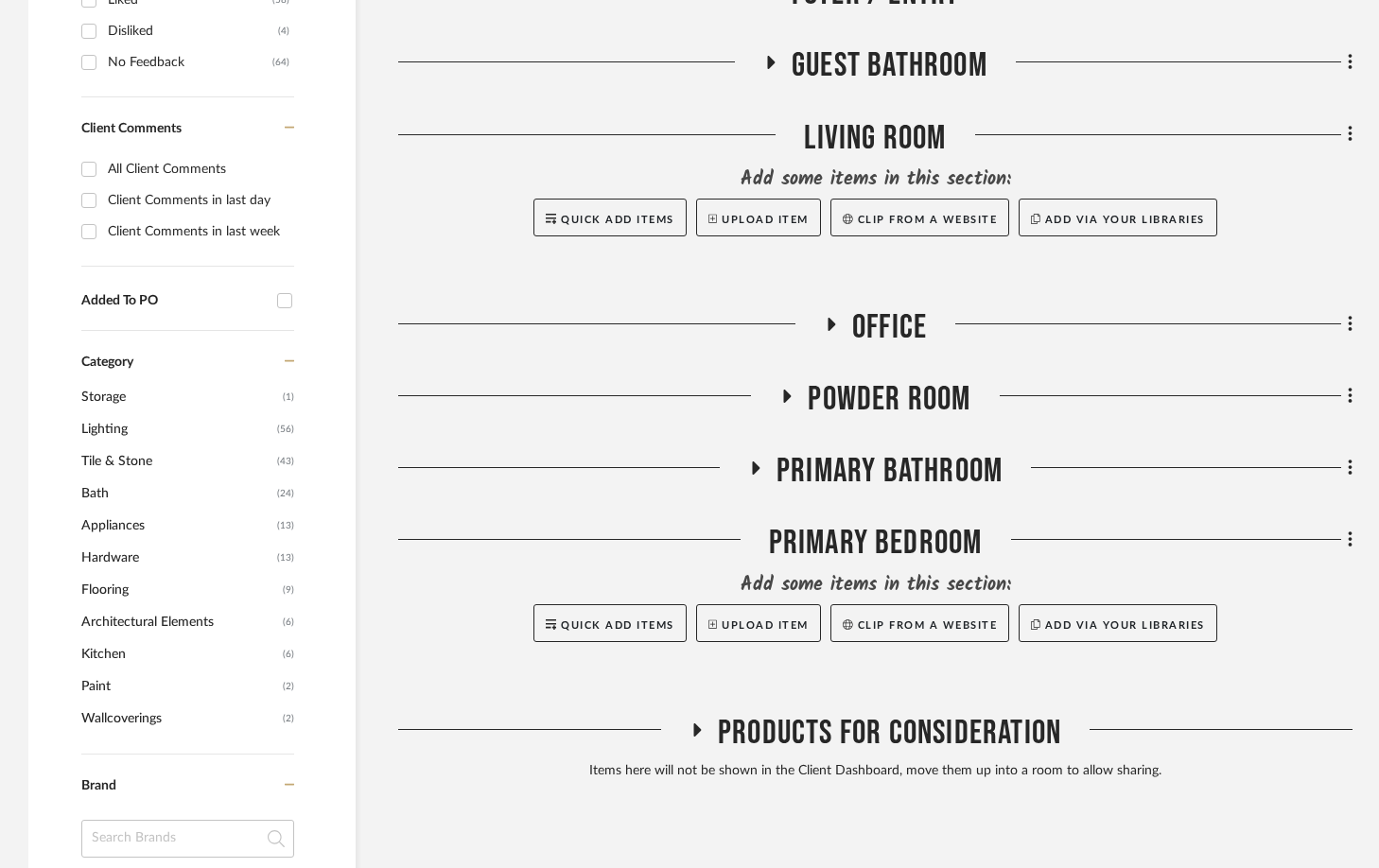 scroll, scrollTop: 890, scrollLeft: 0, axis: vertical 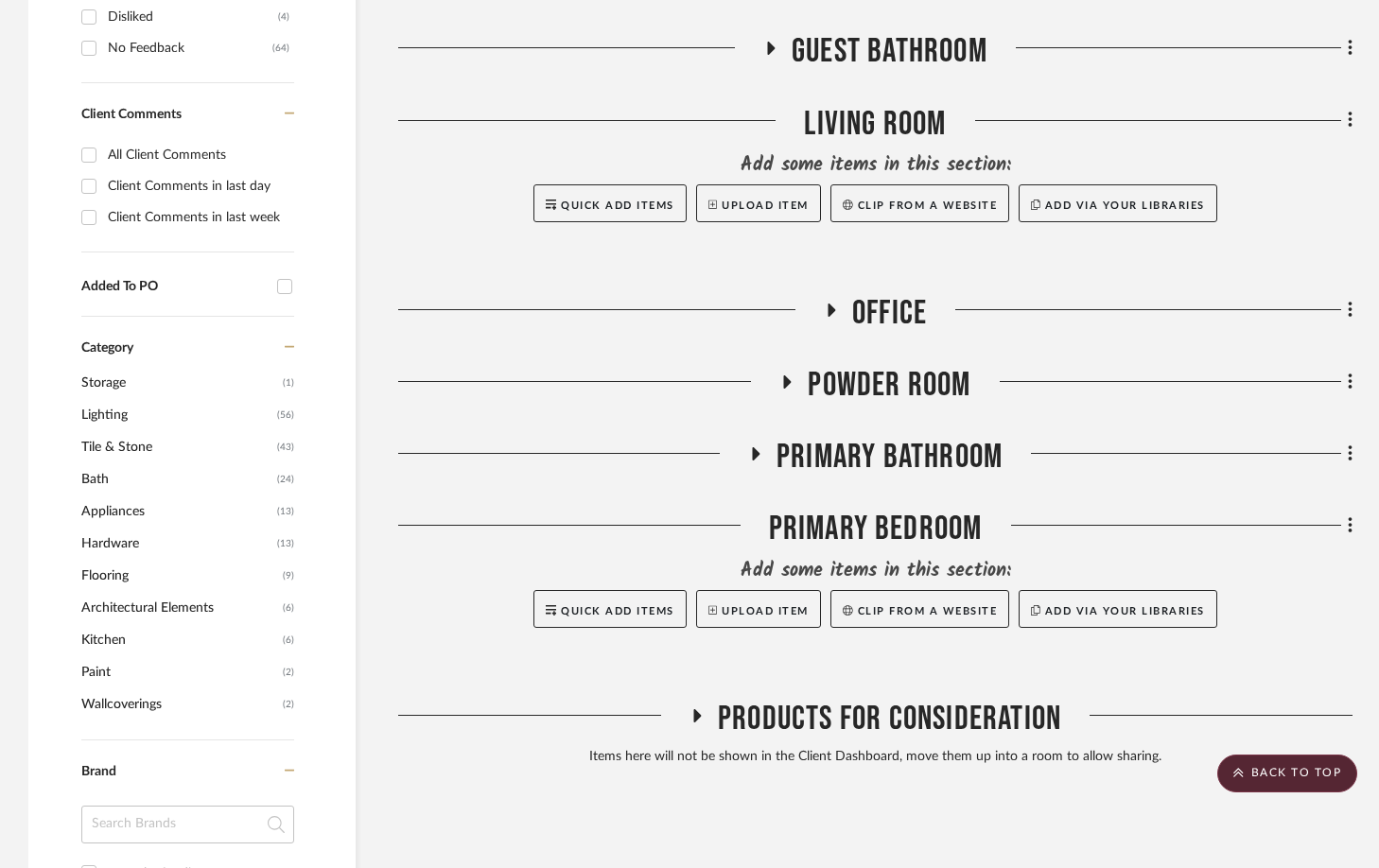 click 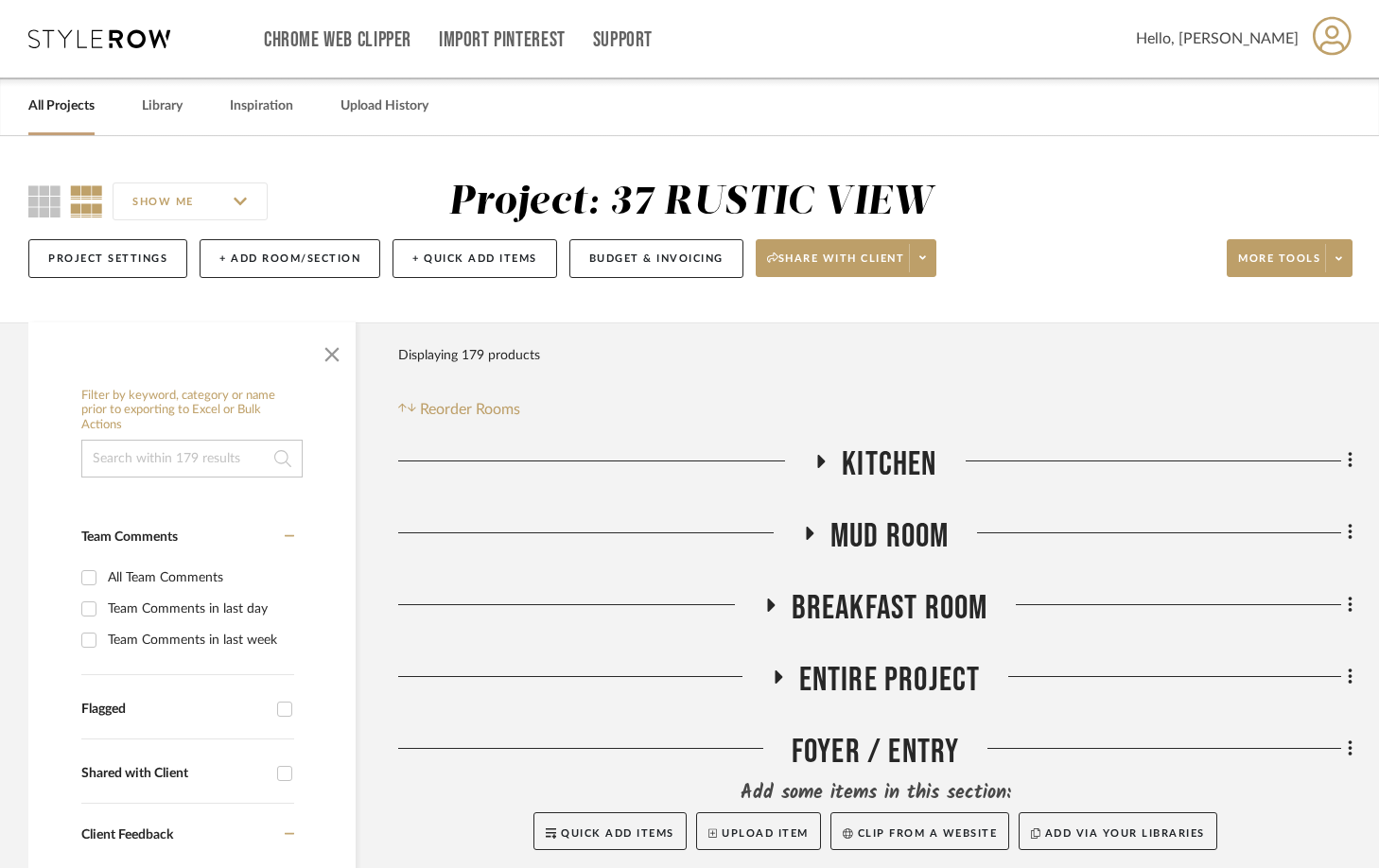 scroll, scrollTop: 0, scrollLeft: 0, axis: both 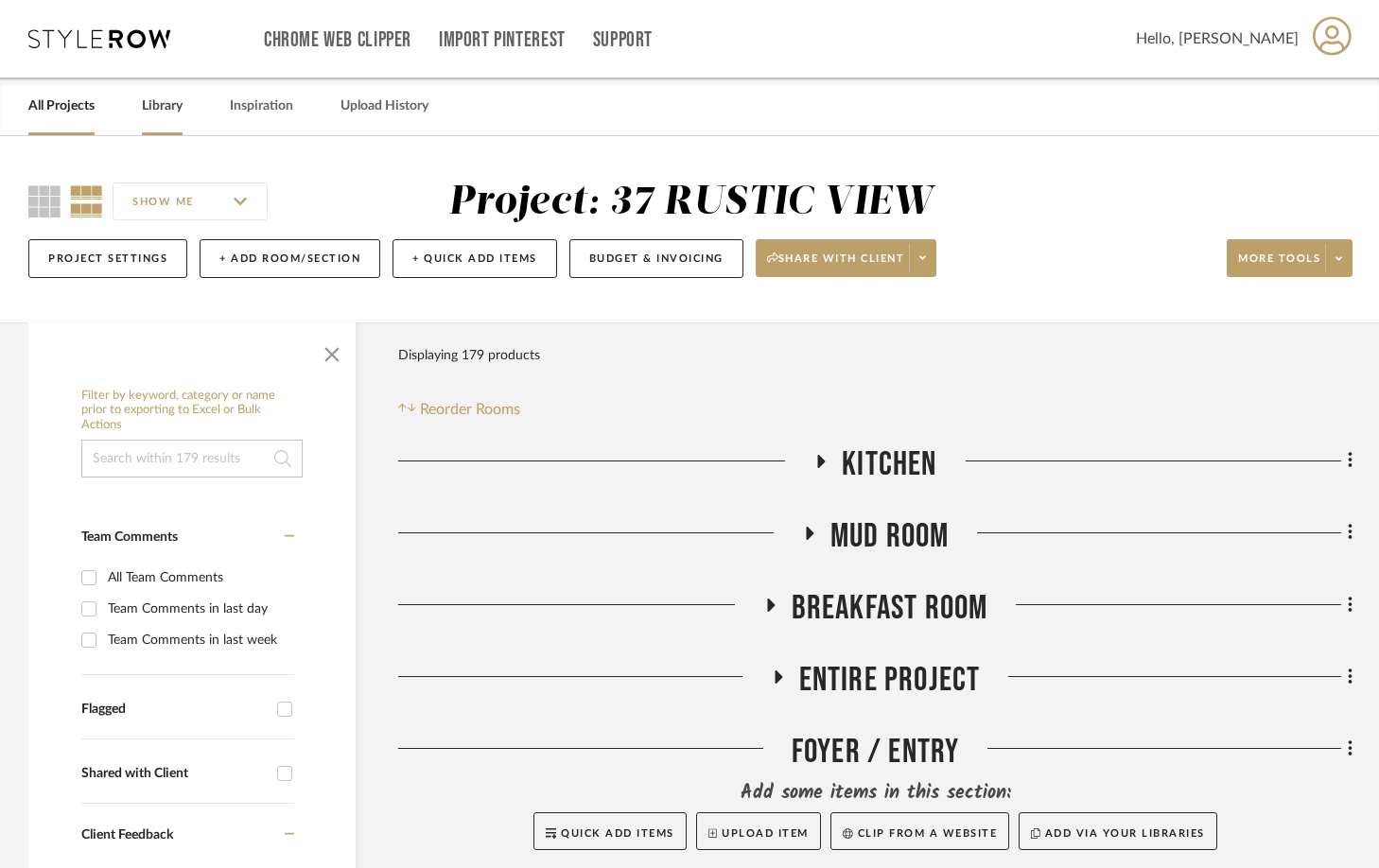 click on "Library" at bounding box center (162, 106) 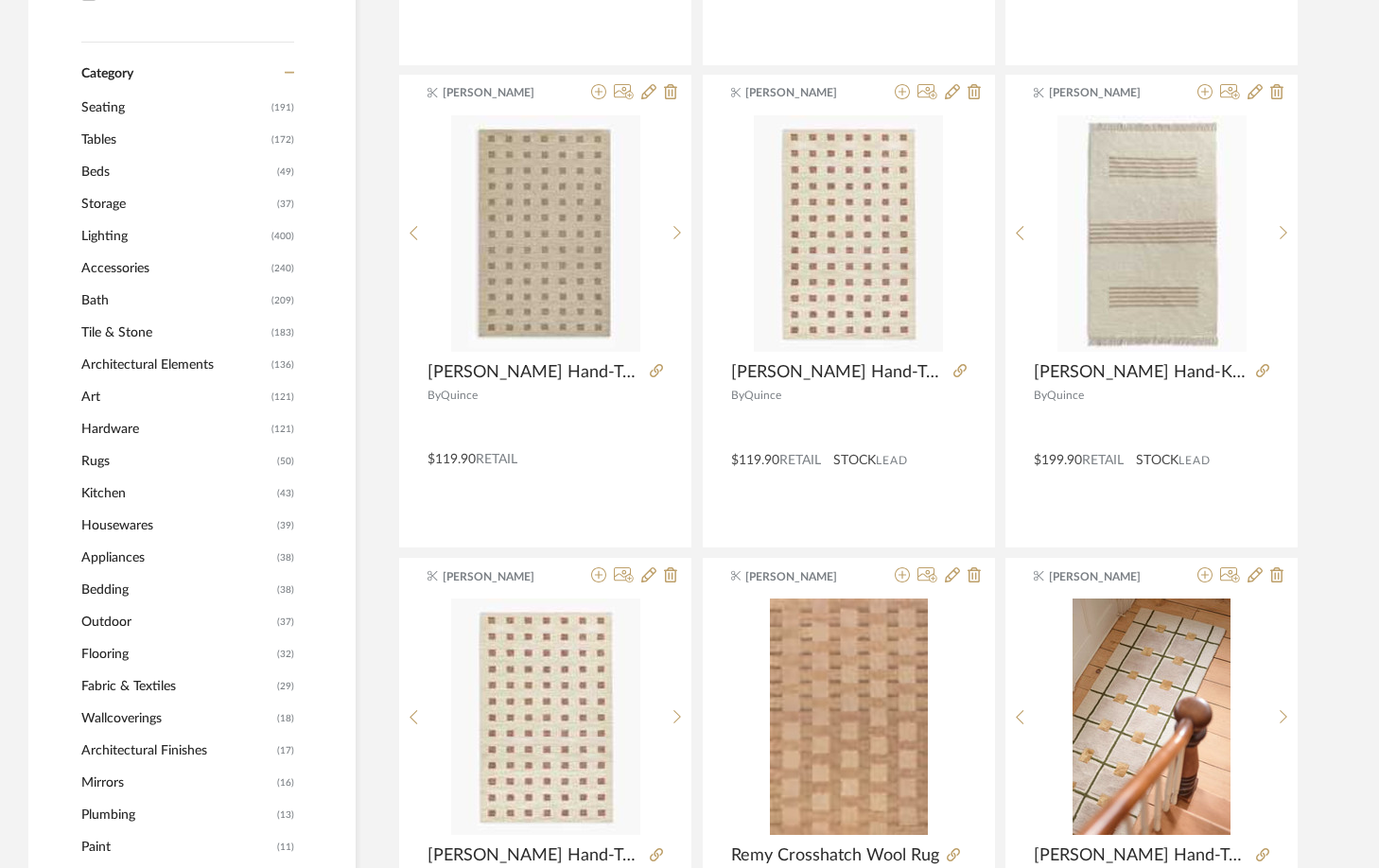 scroll, scrollTop: 752, scrollLeft: 0, axis: vertical 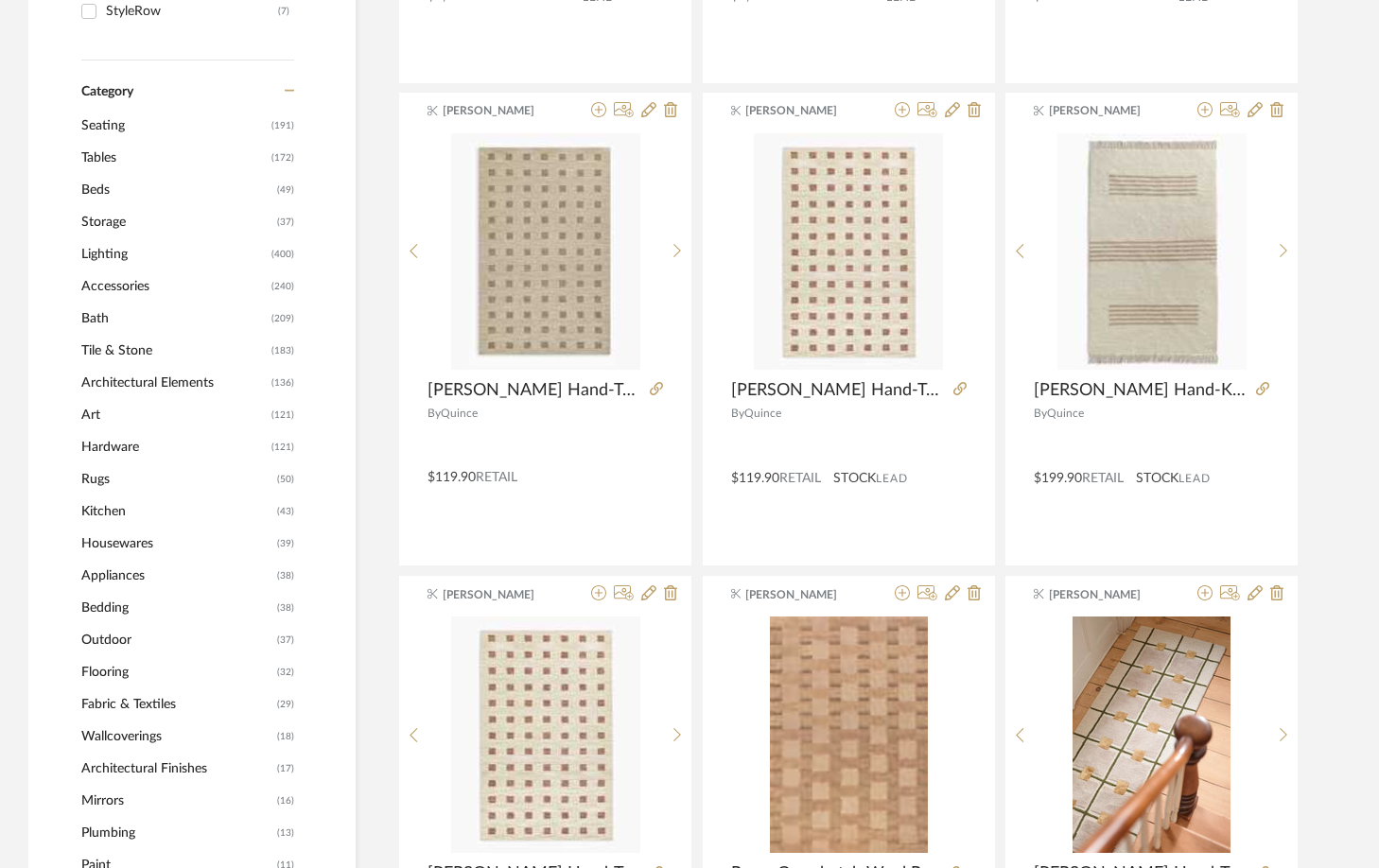 click on "Displaying 2254 products  Sort By  Newest [PERSON_NAME] Fleur Faux Travertine Resin 52" Coffee Table By   Crate and Barrel  $1,599.00  Retail  STOCK   Lead [PERSON_NAME] Sassolino Concrete and [PERSON_NAME] 68" Coffee Table by [PERSON_NAME] By   Crate and Barrel  $2,199.00  Retail  STOCK   Lead [PERSON_NAME] Saje Wool Shag Rug By   Quince  $199.90  Retail  STOCK   Lead [PERSON_NAME] Hand-Tufted Wool Rug By   Quince  $119.90  Retail [PERSON_NAME] Hand-Tufted Wool Rug By   Quince  $119.90  Retail  STOCK   Lead [PERSON_NAME] Hand-Knotted Cotton Wool Rug By   Quince  $199.90  Retail  STOCK   Lead [PERSON_NAME] Hand-Tufted Wool Rug By   Quince  $94.90  Retail  STOCK   Lead [PERSON_NAME] Remy Crosshatch Wool Rug By   Rugsusa  $80.00  Retail  STOCK   Lead [PERSON_NAME] Hand-Tufted Wool-Viscose Blend Rug By   Anthropologie  $298.00  Retail  STOCK   Lead [PERSON_NAME] Bath Mat By   [PERSON_NAME] and [US_STATE]  $219.00  Retail  STOCK   Lead [PERSON_NAME] [PERSON_NAME] Blip Spoon Rest By  $30.00" 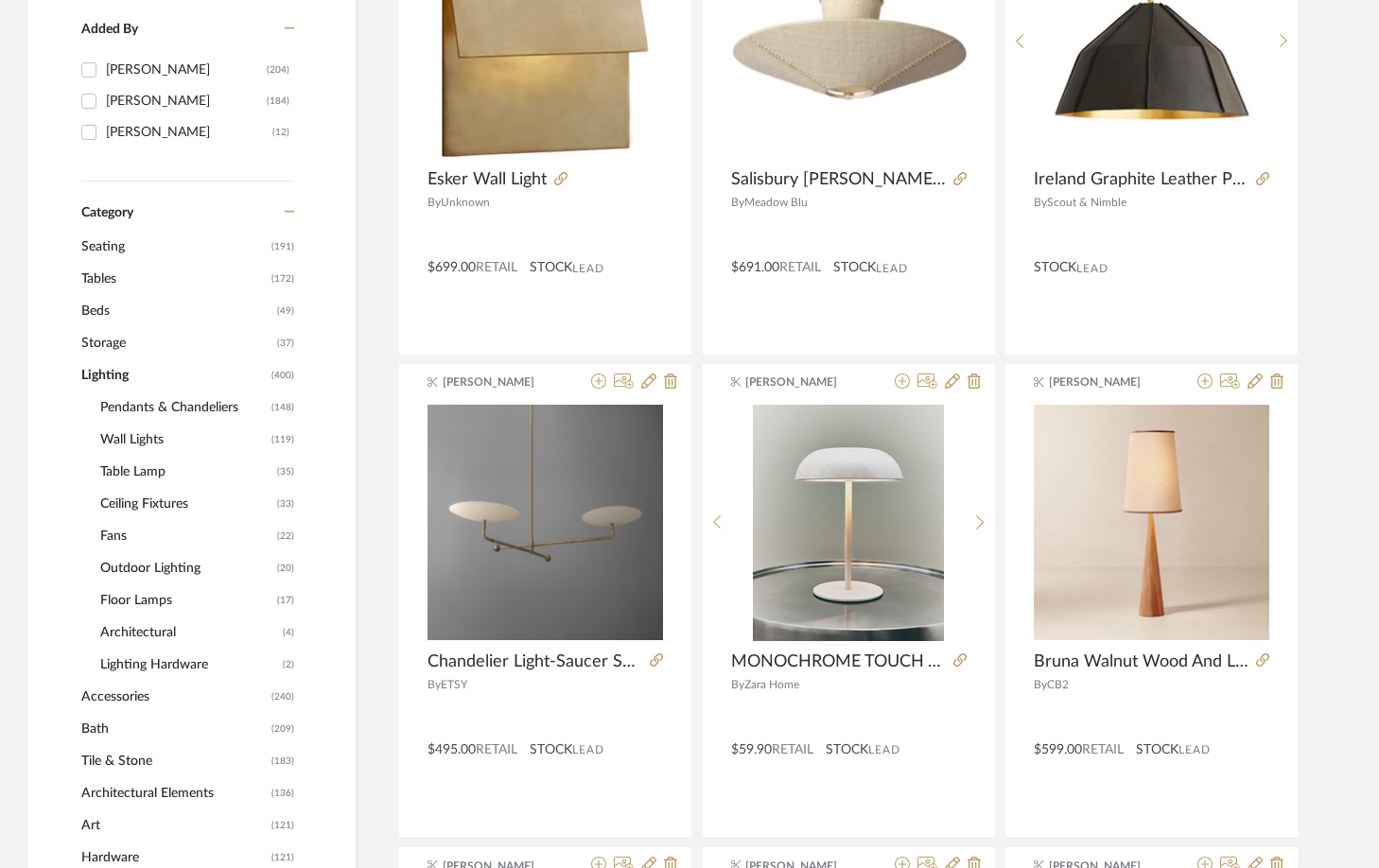 scroll, scrollTop: 594, scrollLeft: 0, axis: vertical 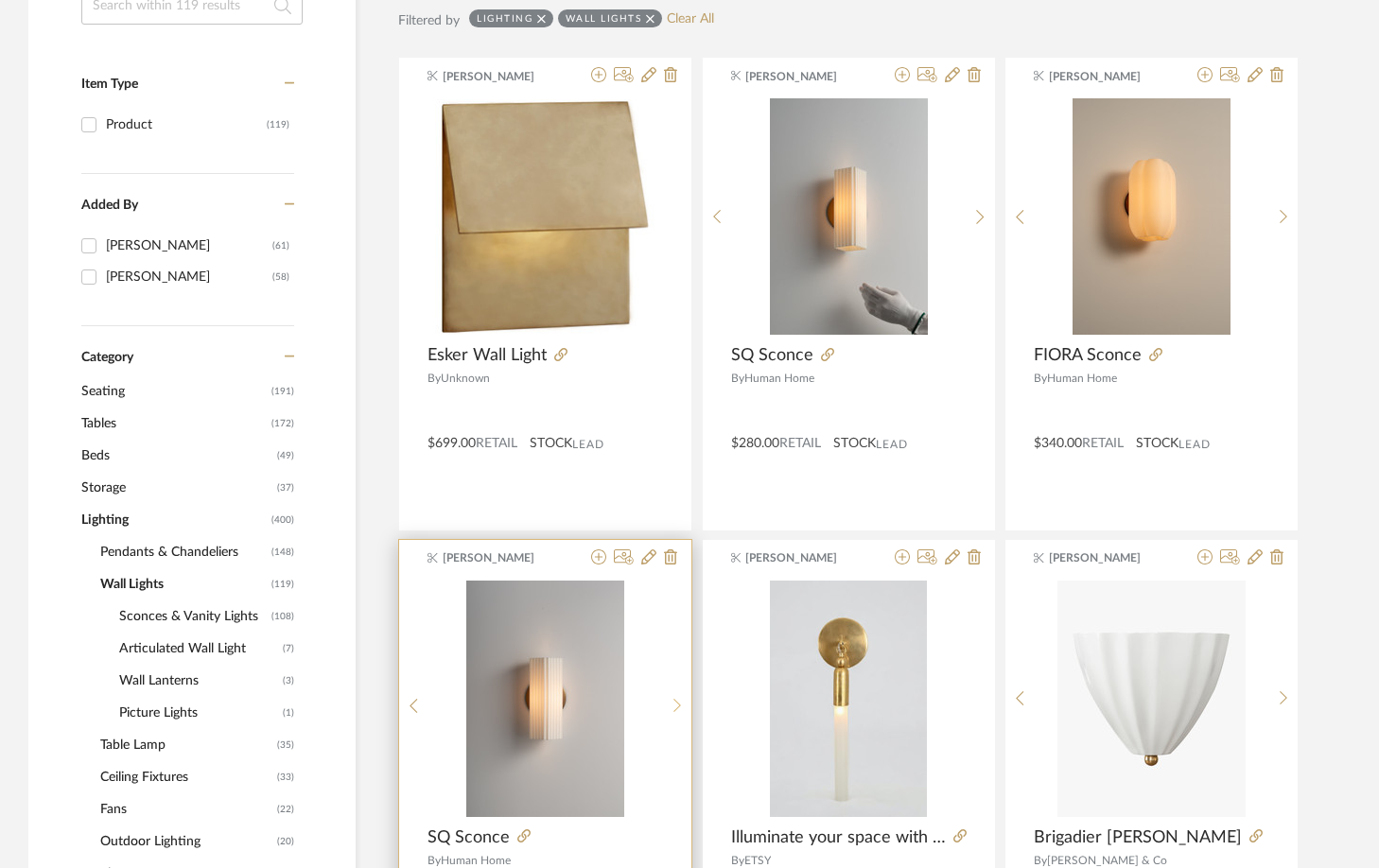 click at bounding box center [677, 705] 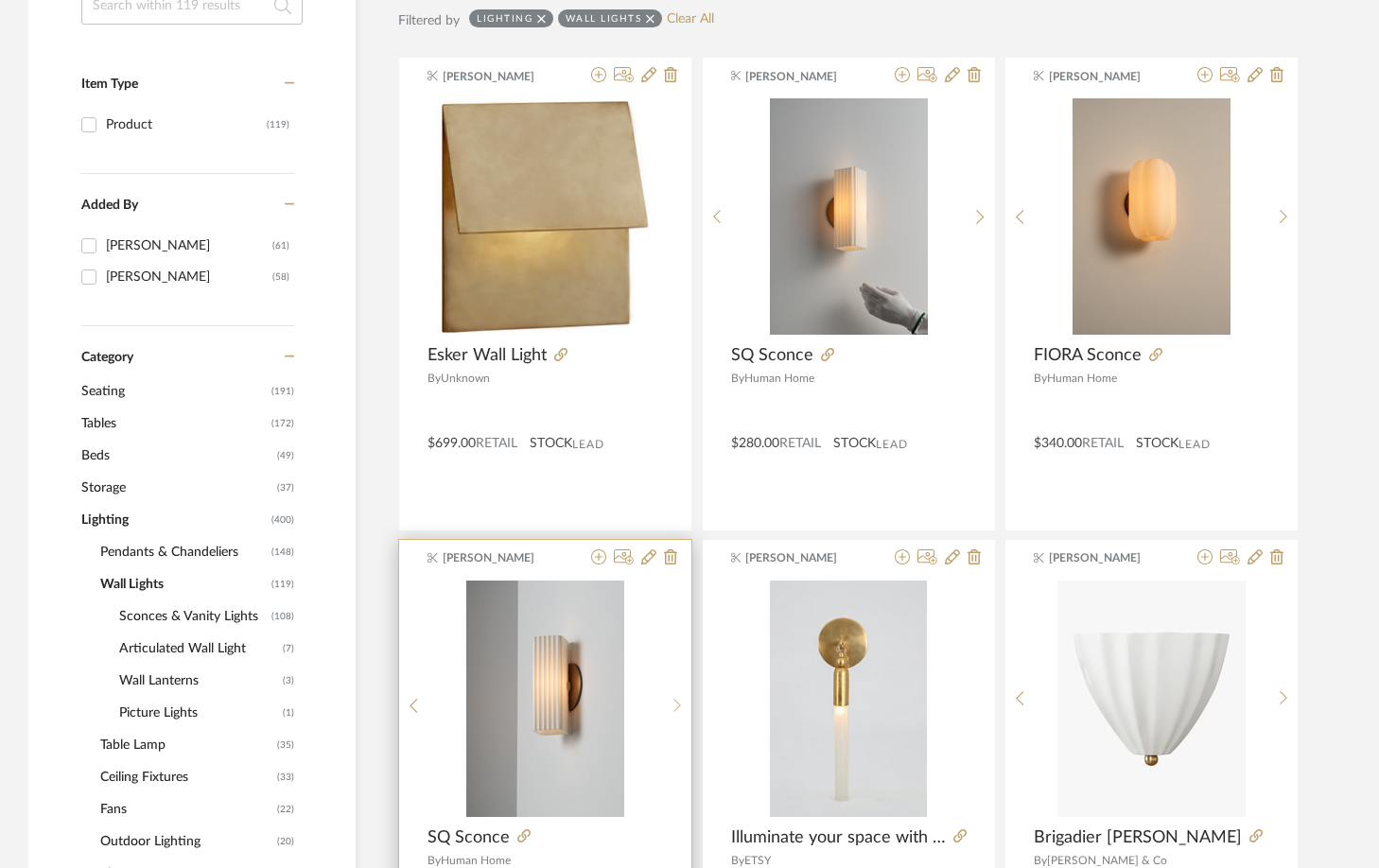 click at bounding box center [677, 705] 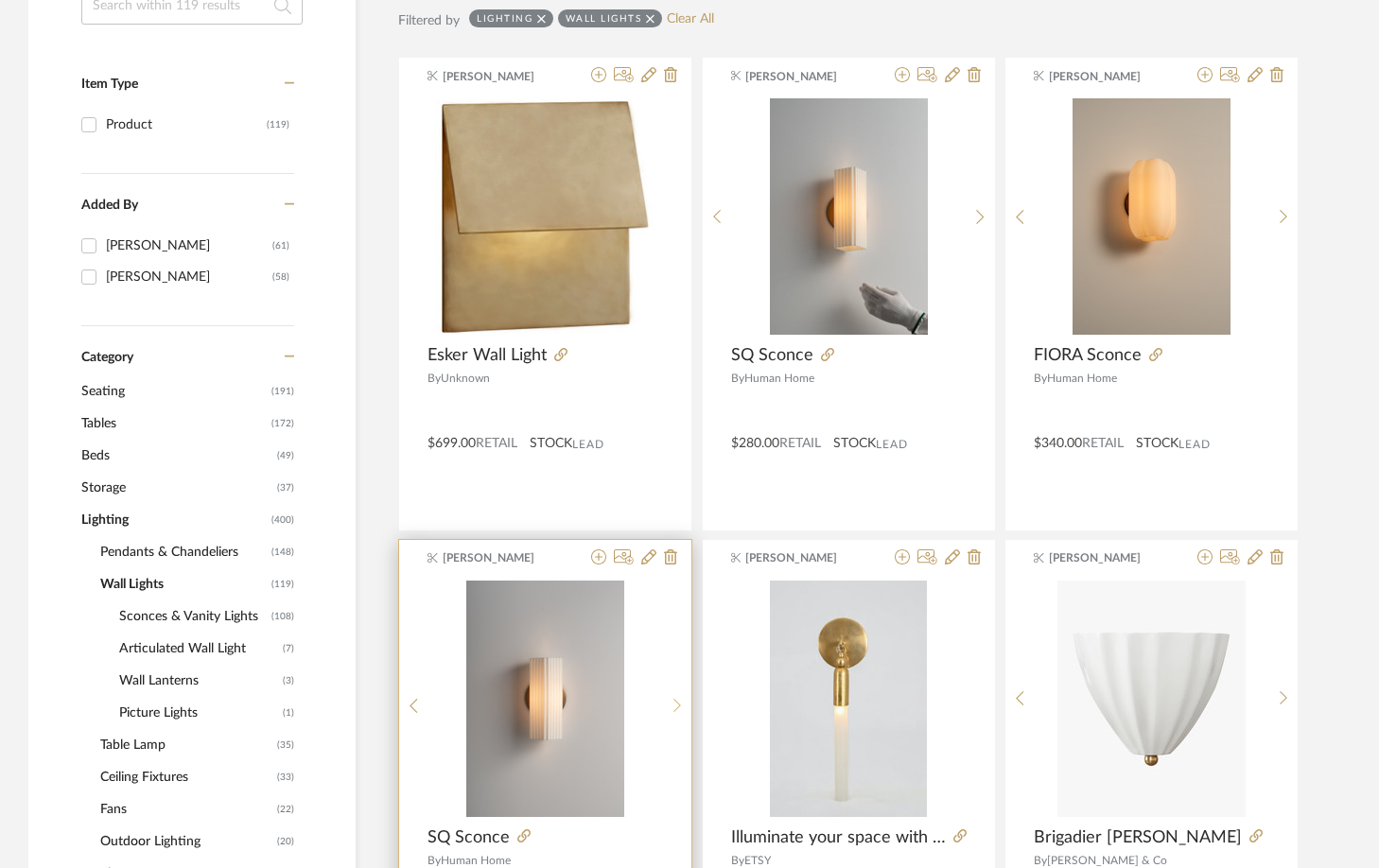 click at bounding box center (677, 705) 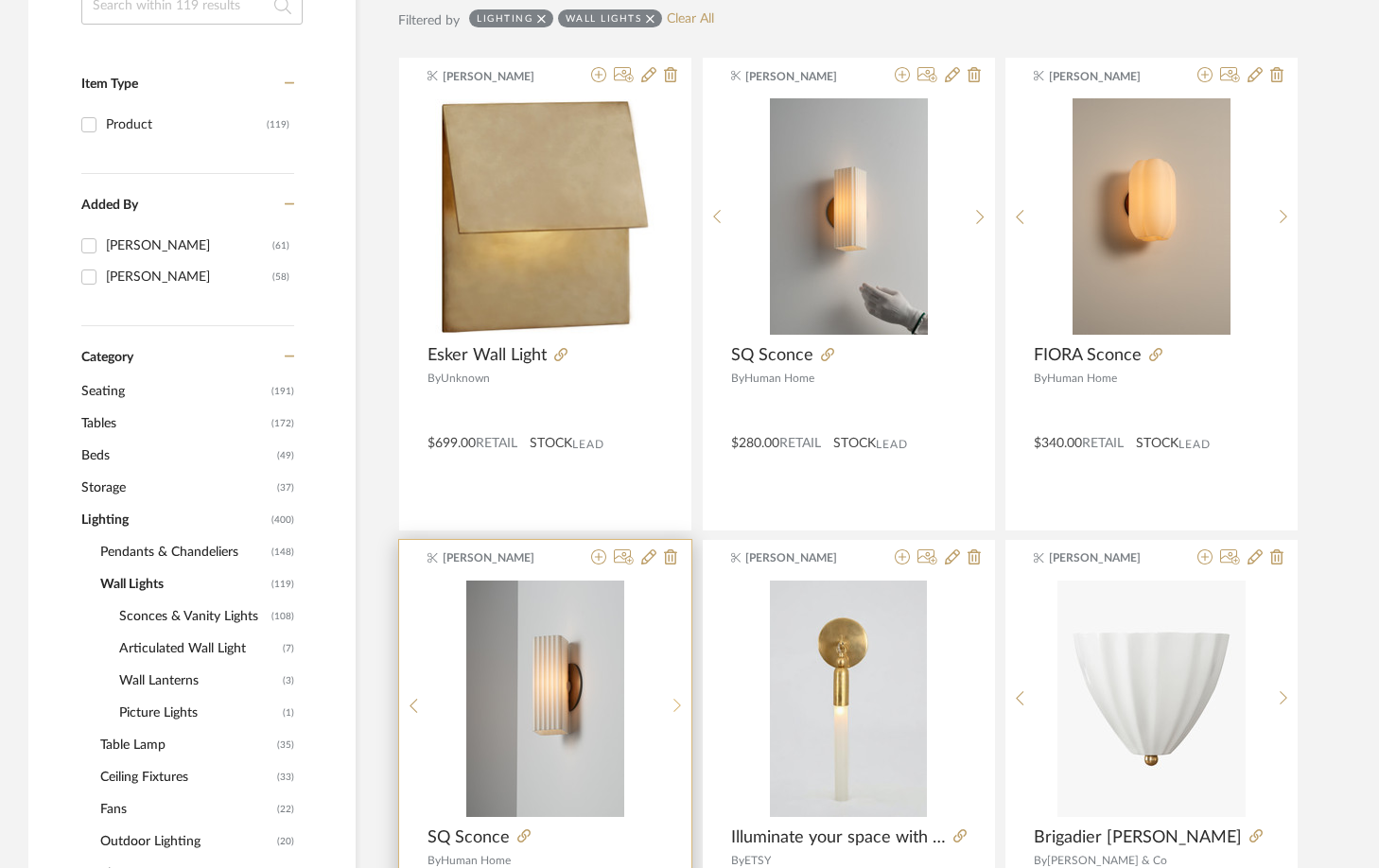 click at bounding box center (677, 705) 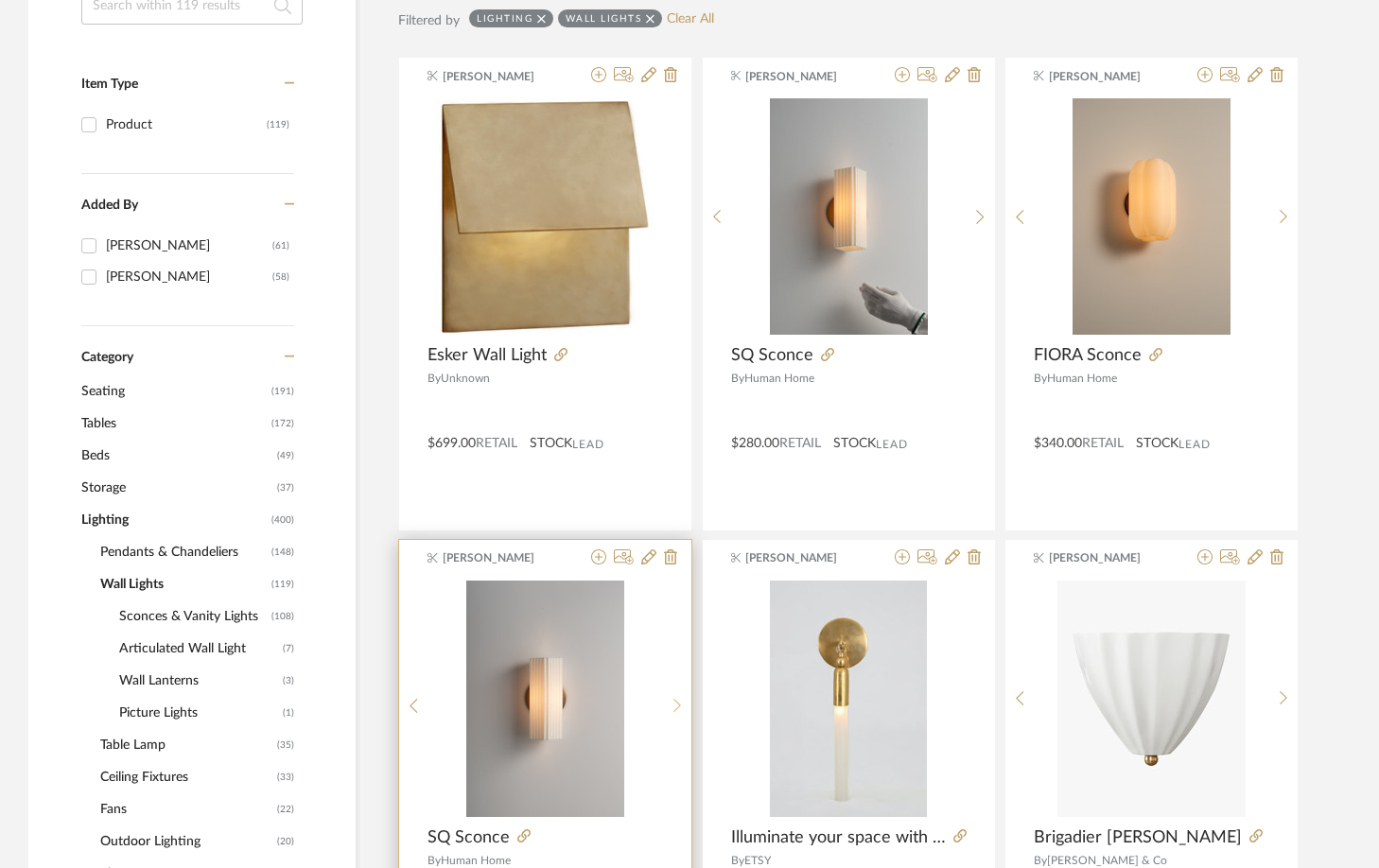 click at bounding box center [677, 705] 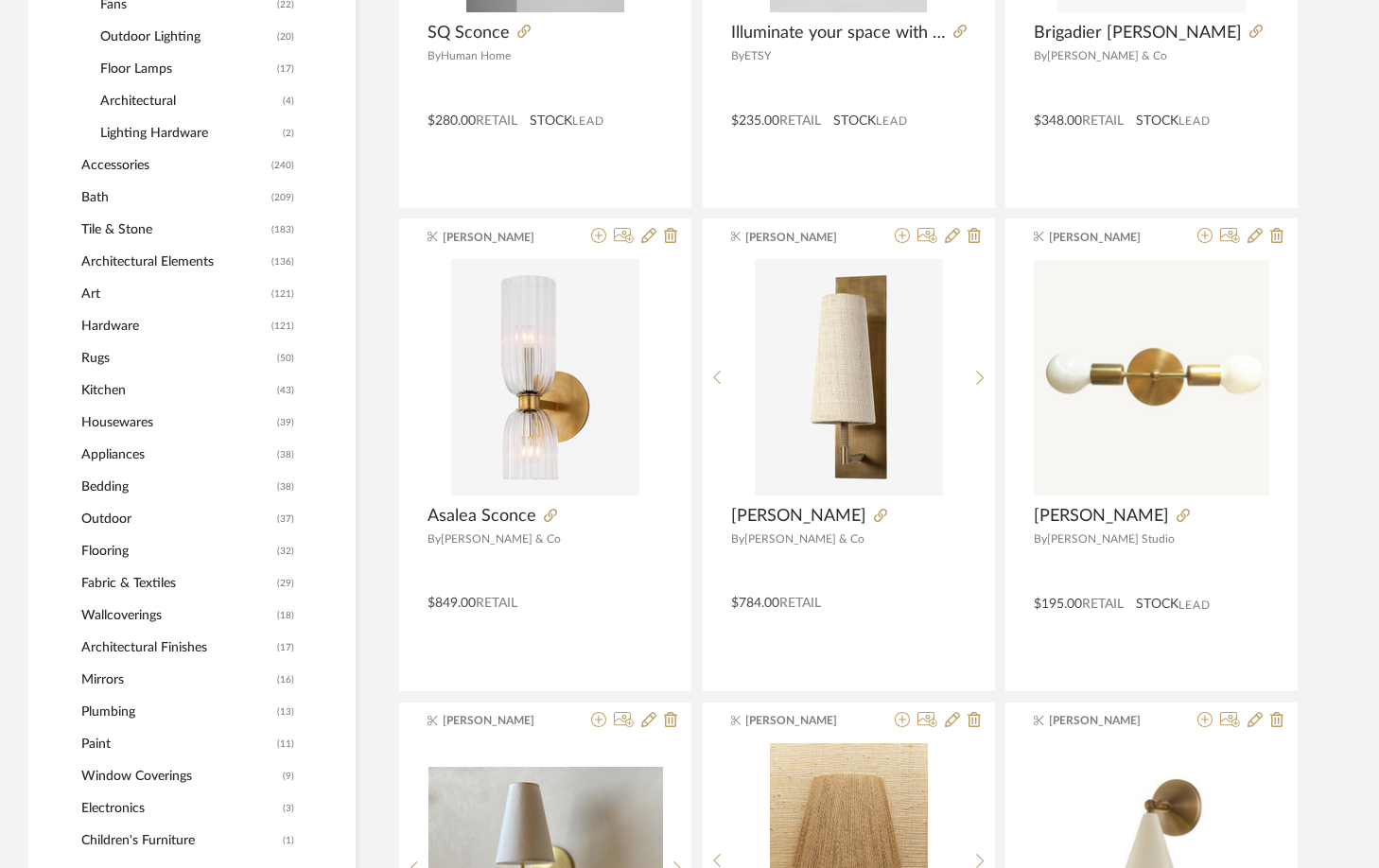 scroll, scrollTop: 1223, scrollLeft: 0, axis: vertical 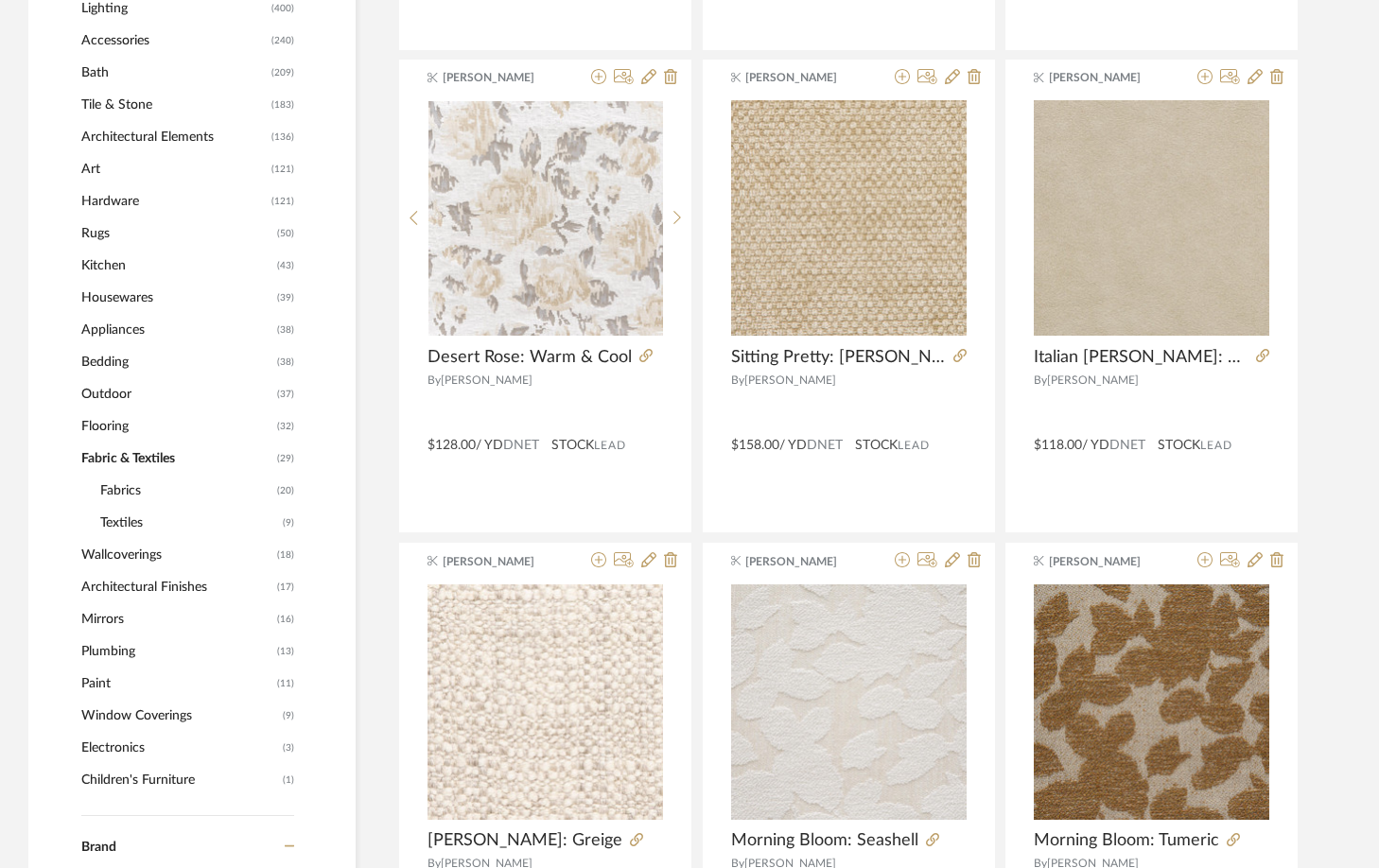 click on "(17)" 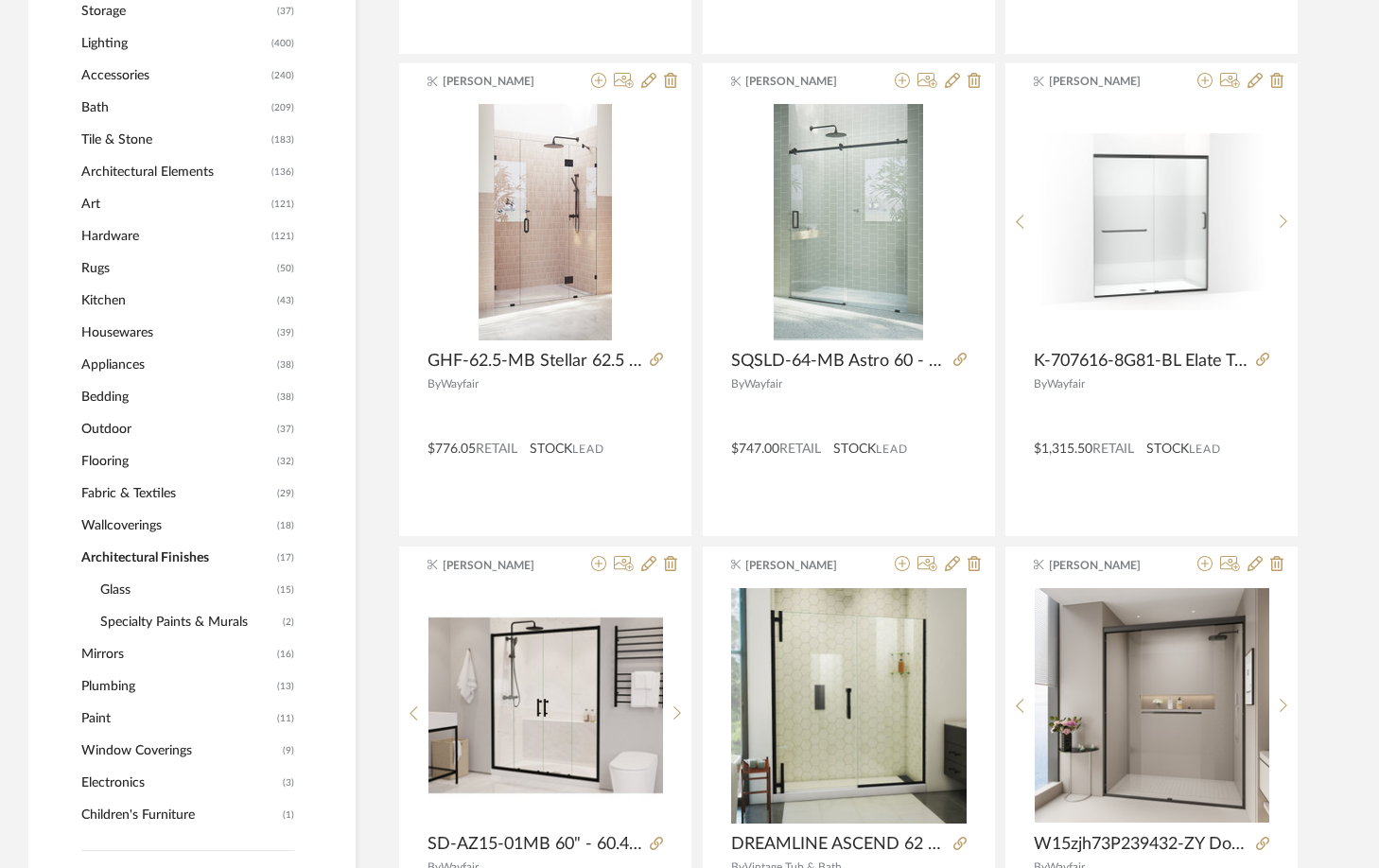 scroll, scrollTop: 614, scrollLeft: 0, axis: vertical 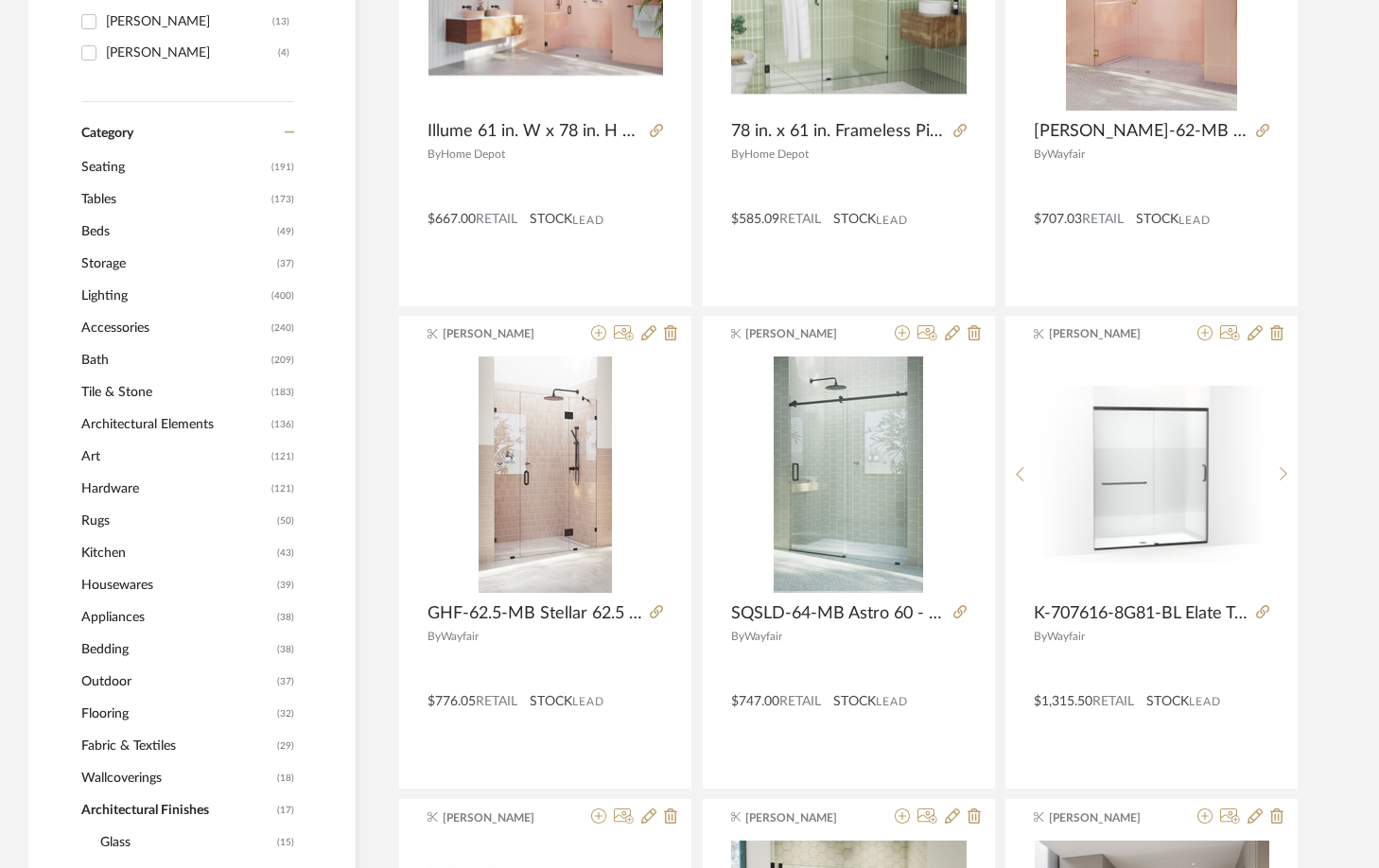 click on "Tile & Stone" 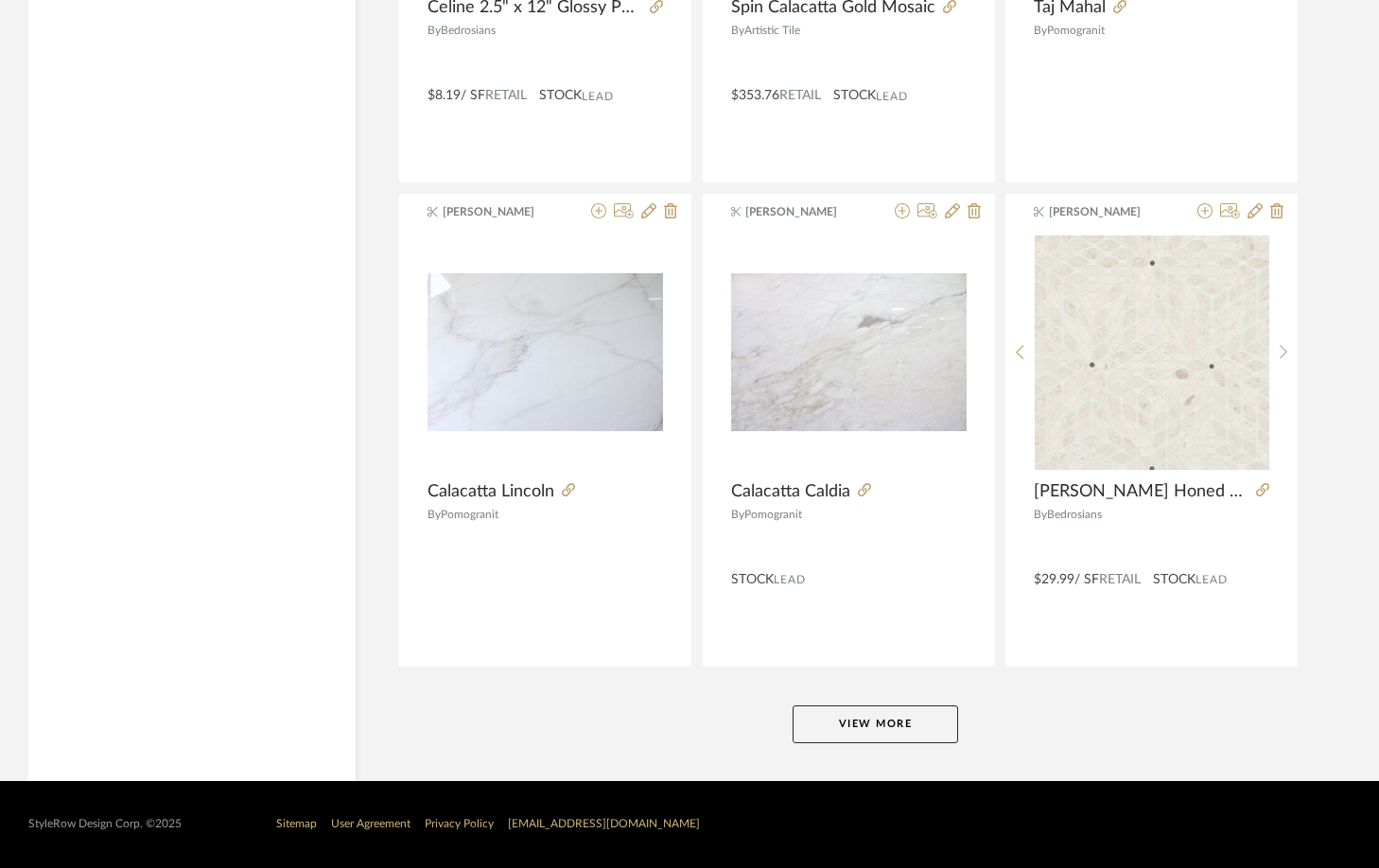 scroll, scrollTop: 5572, scrollLeft: 0, axis: vertical 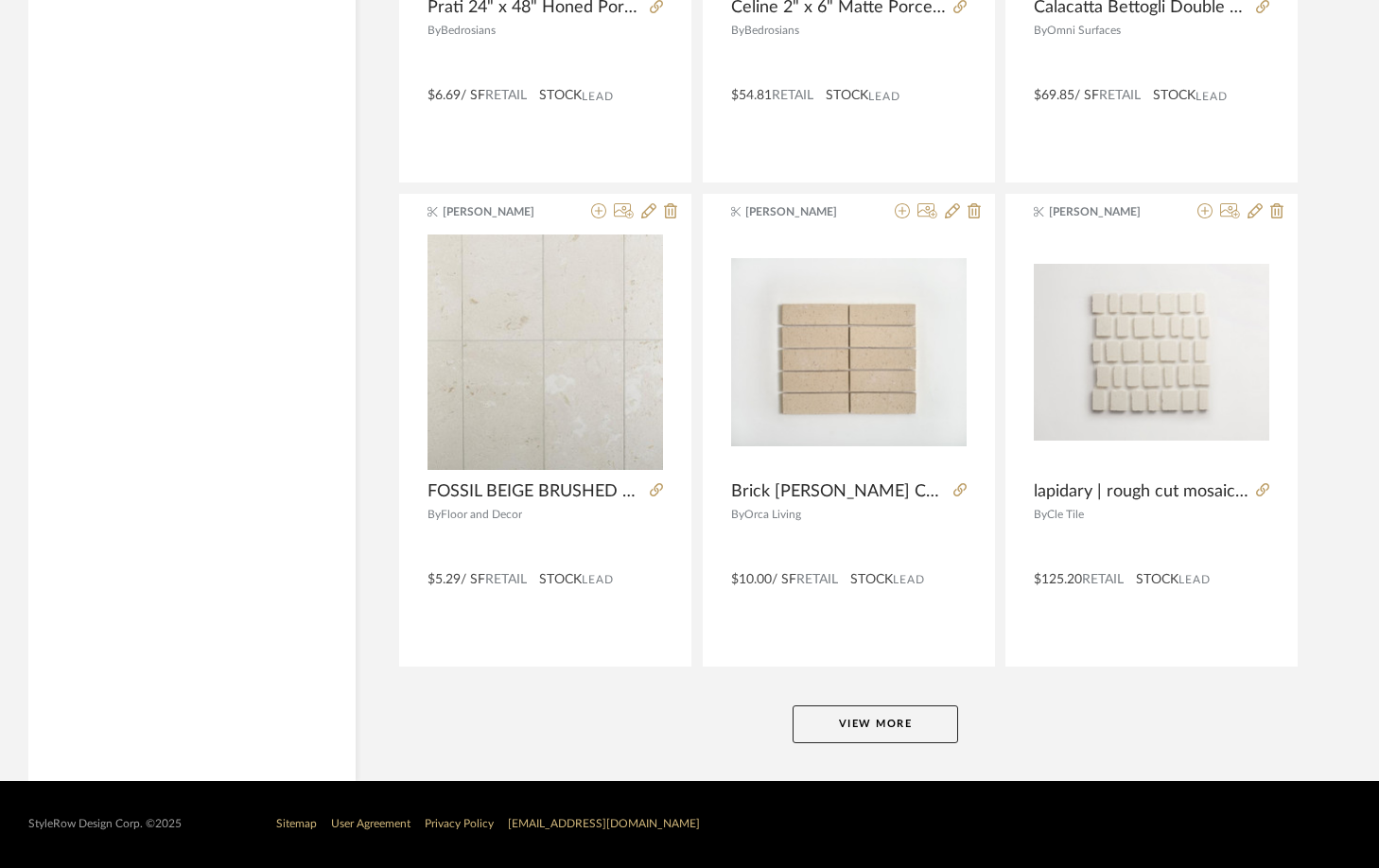 click on "View More" 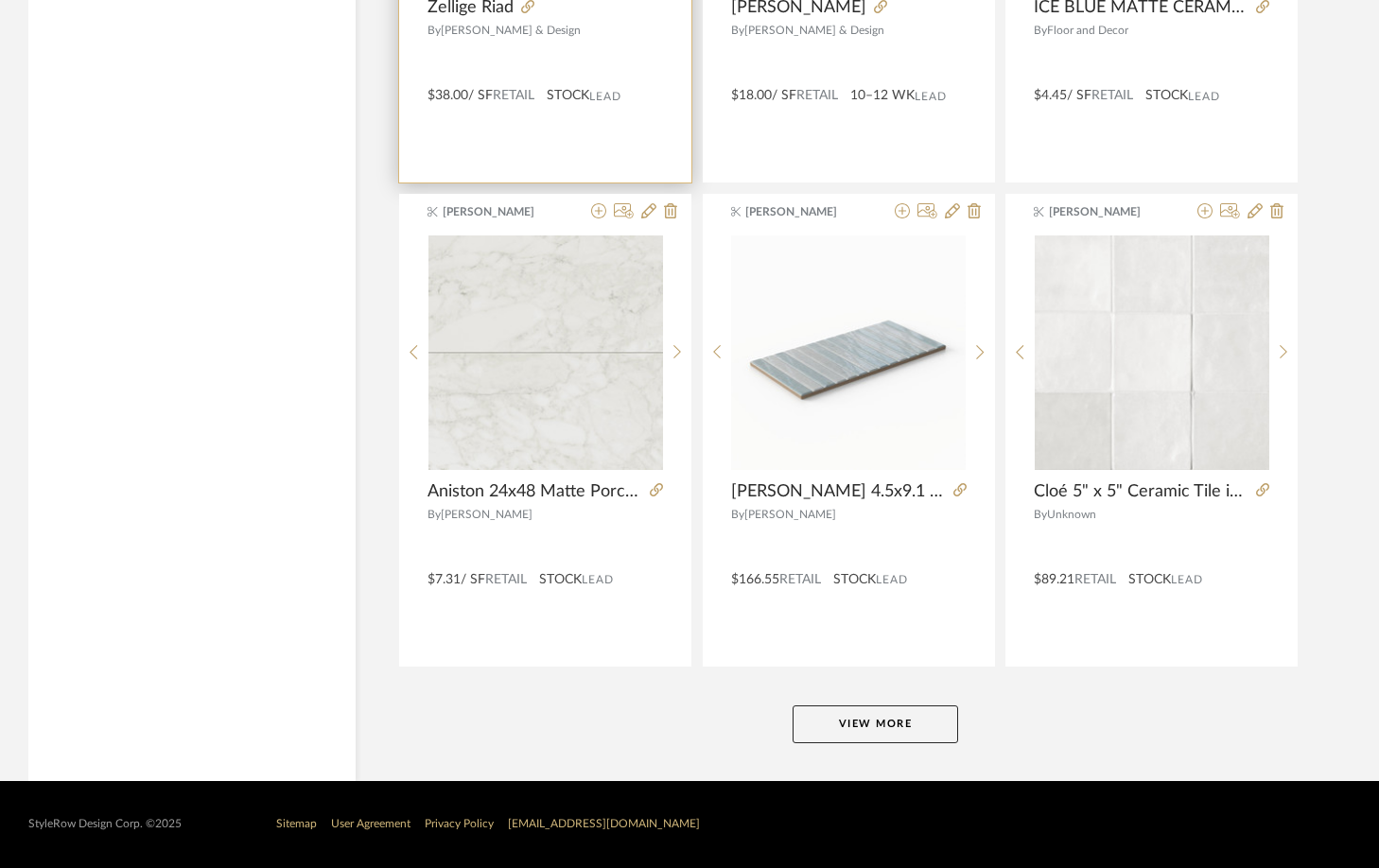 scroll, scrollTop: 17179, scrollLeft: 0, axis: vertical 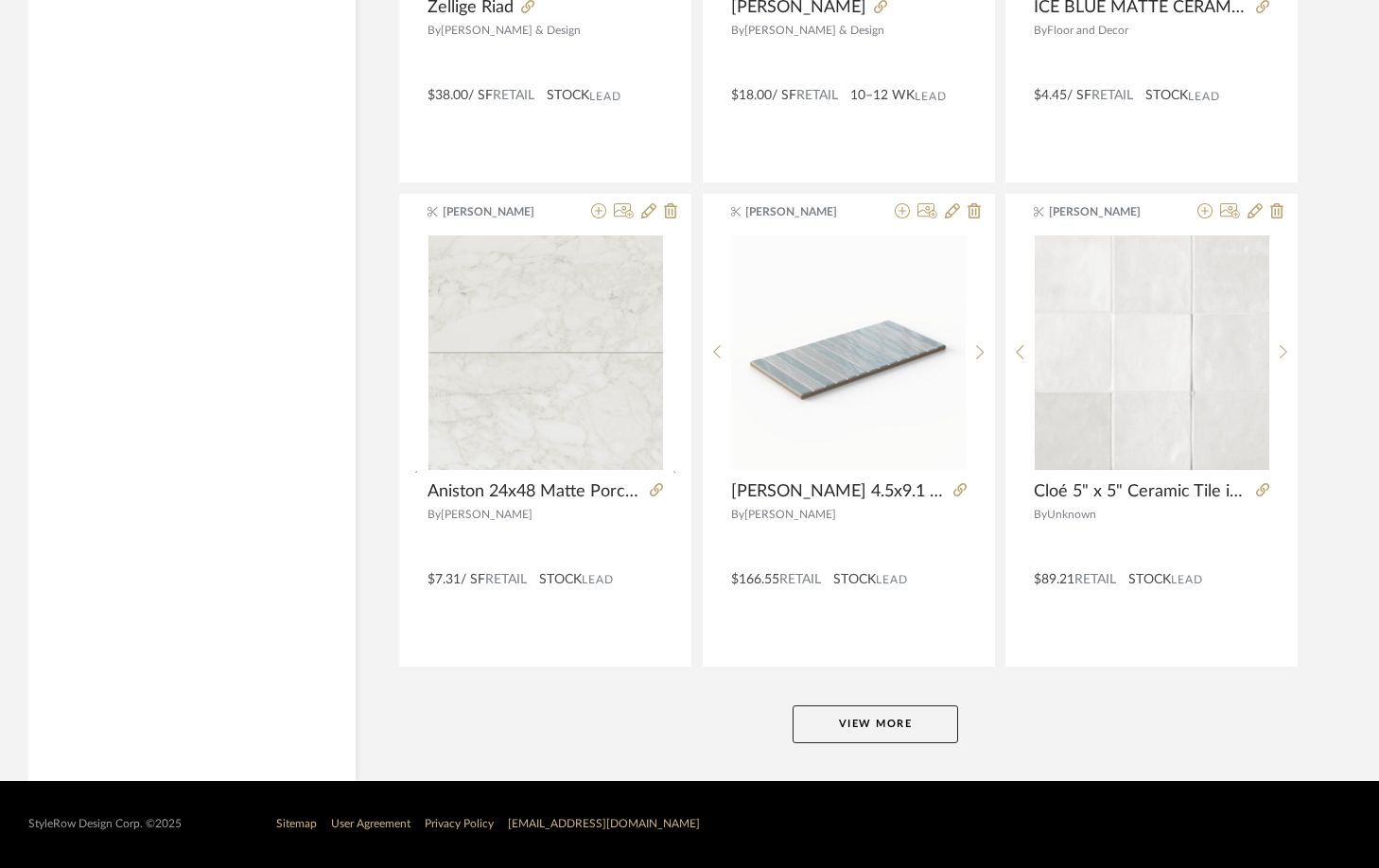 click on "View More" 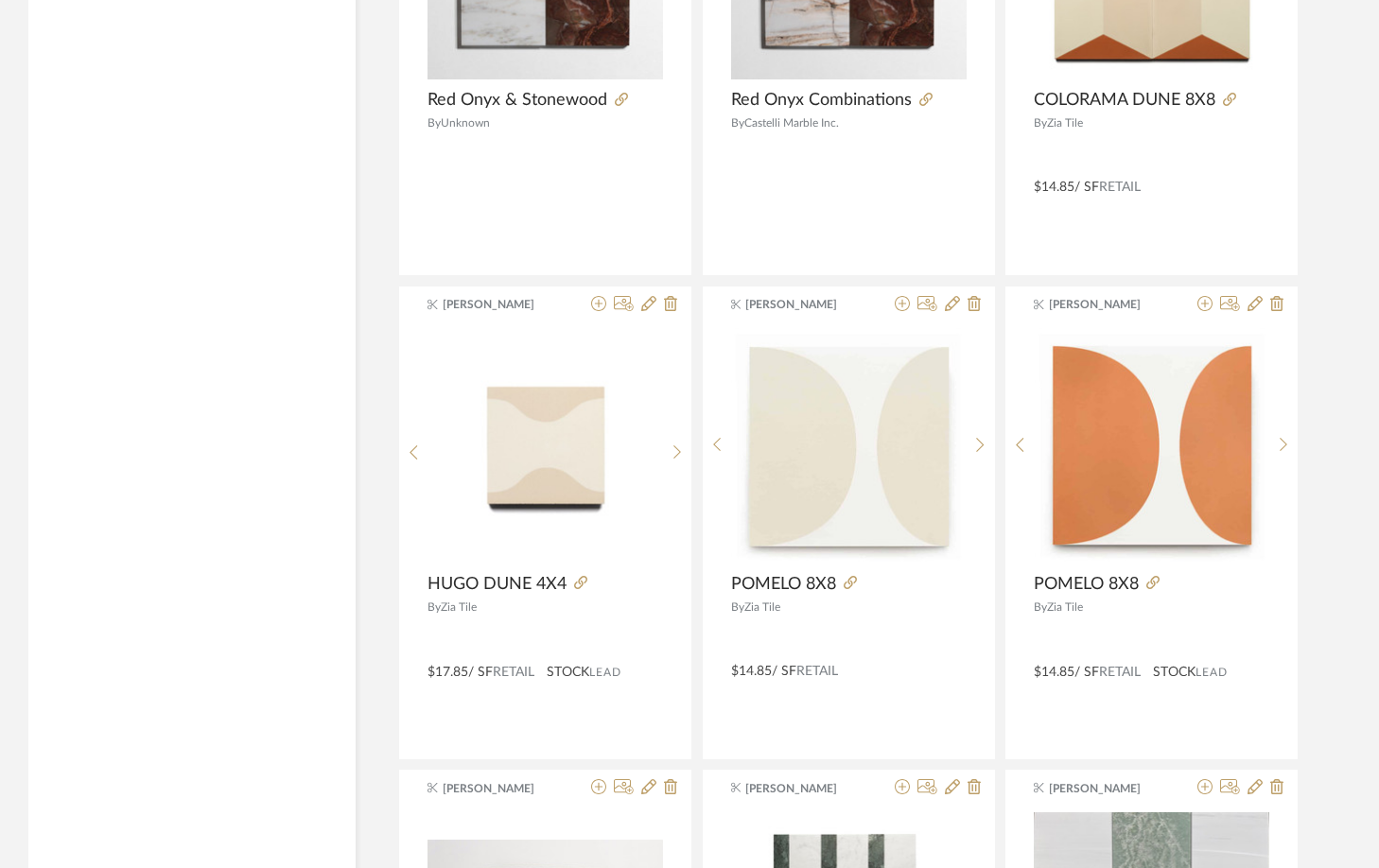 scroll, scrollTop: 21923, scrollLeft: 0, axis: vertical 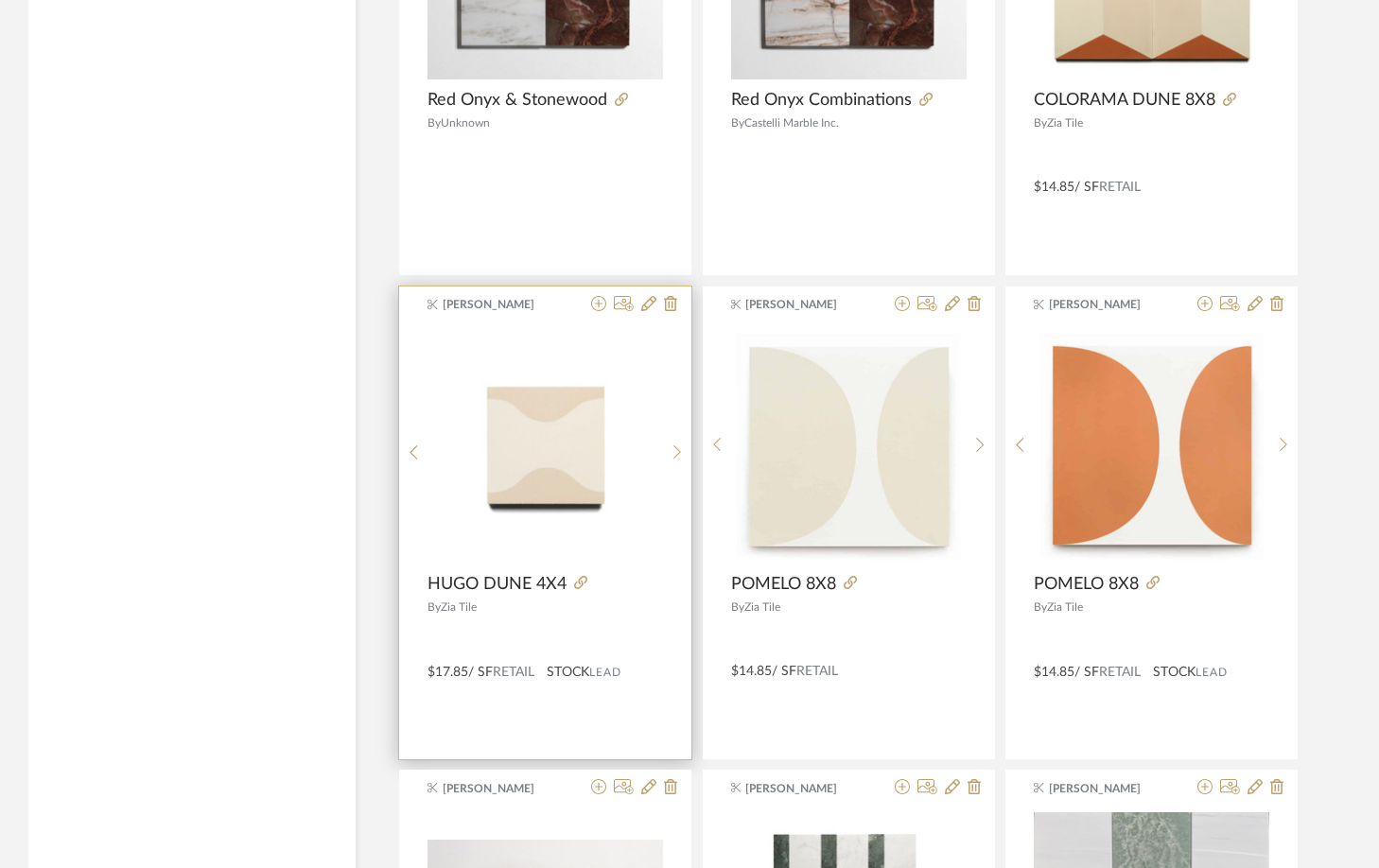 click at bounding box center [546, 445] 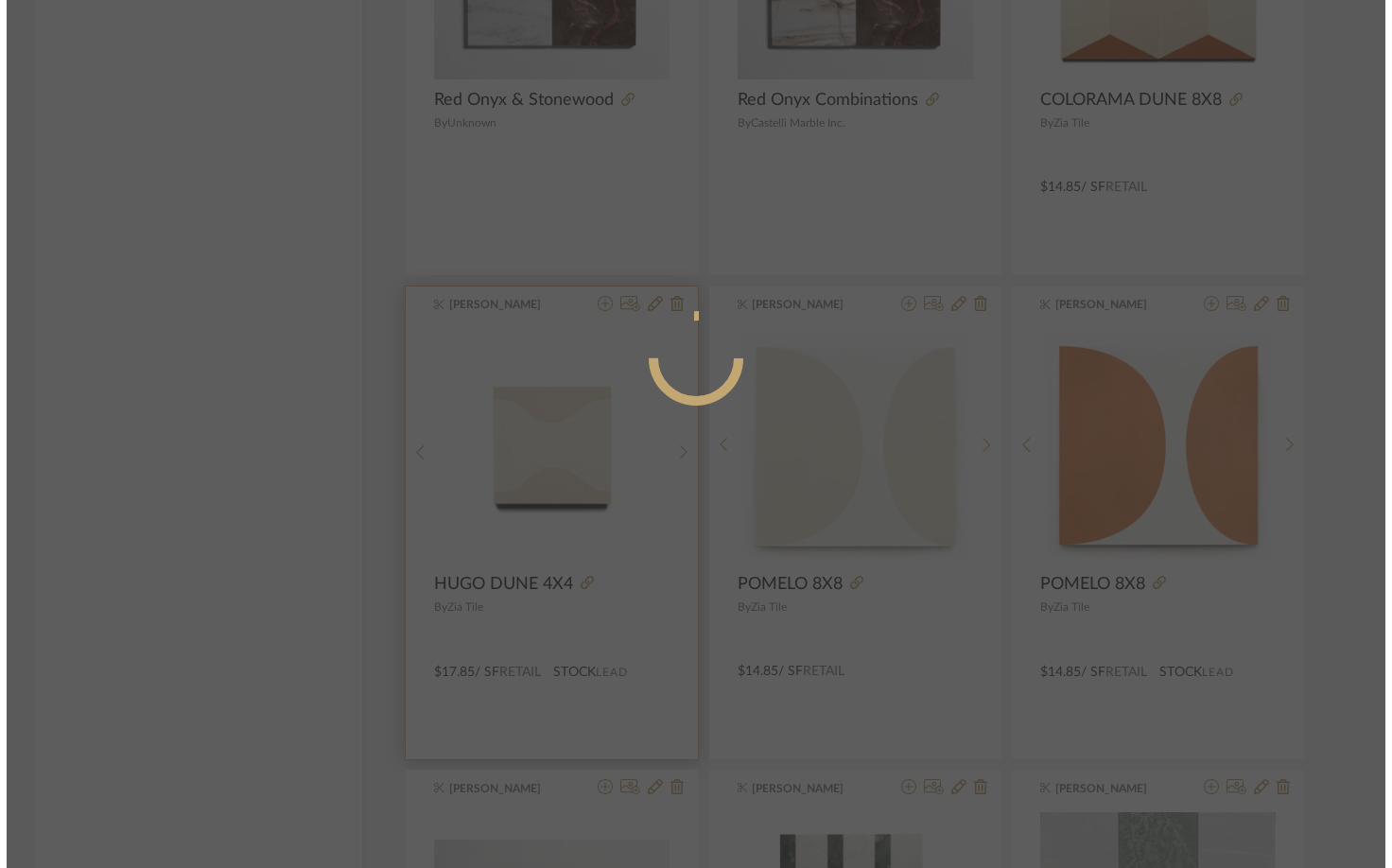 scroll, scrollTop: 0, scrollLeft: 0, axis: both 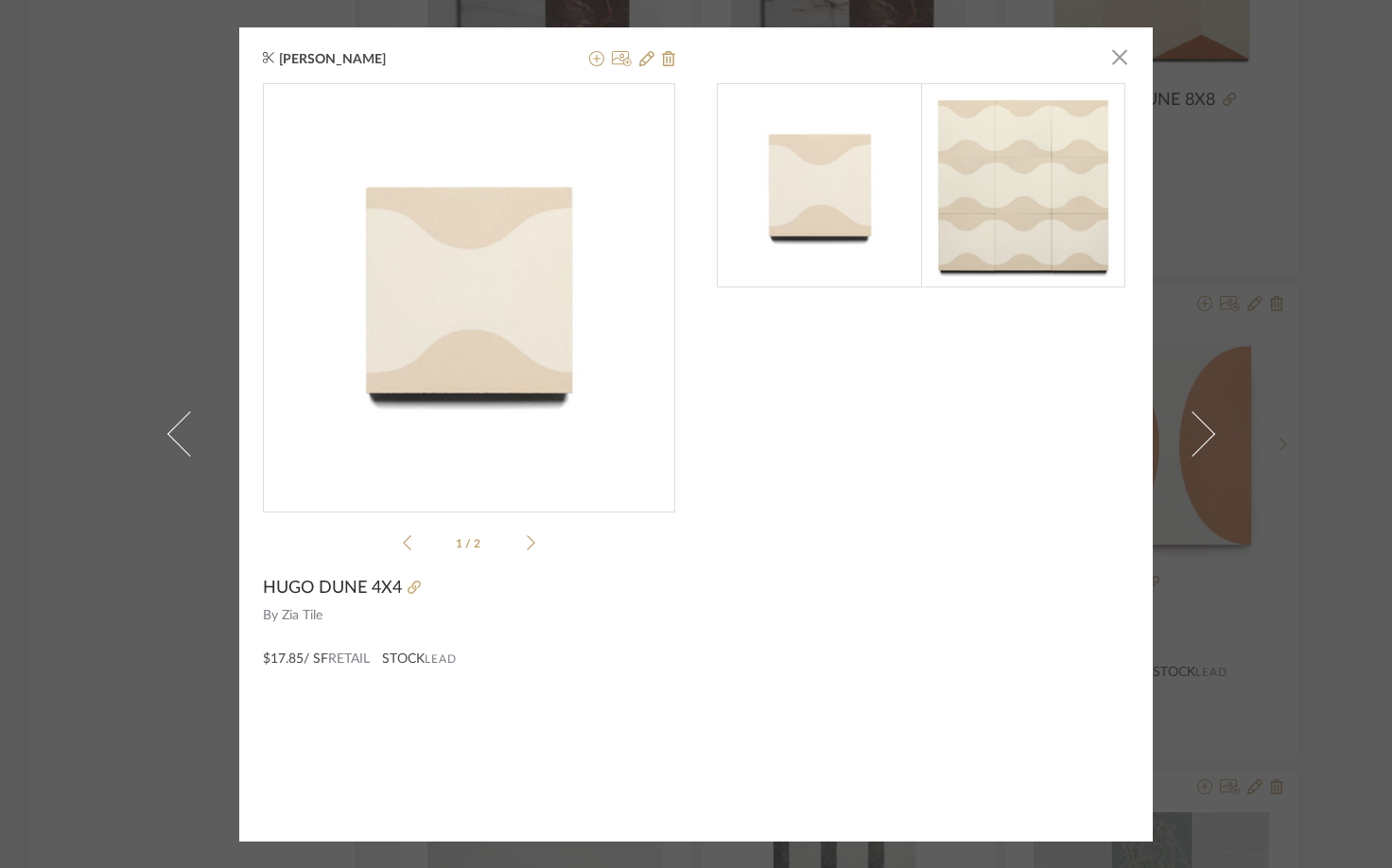 click at bounding box center (1023, 185) 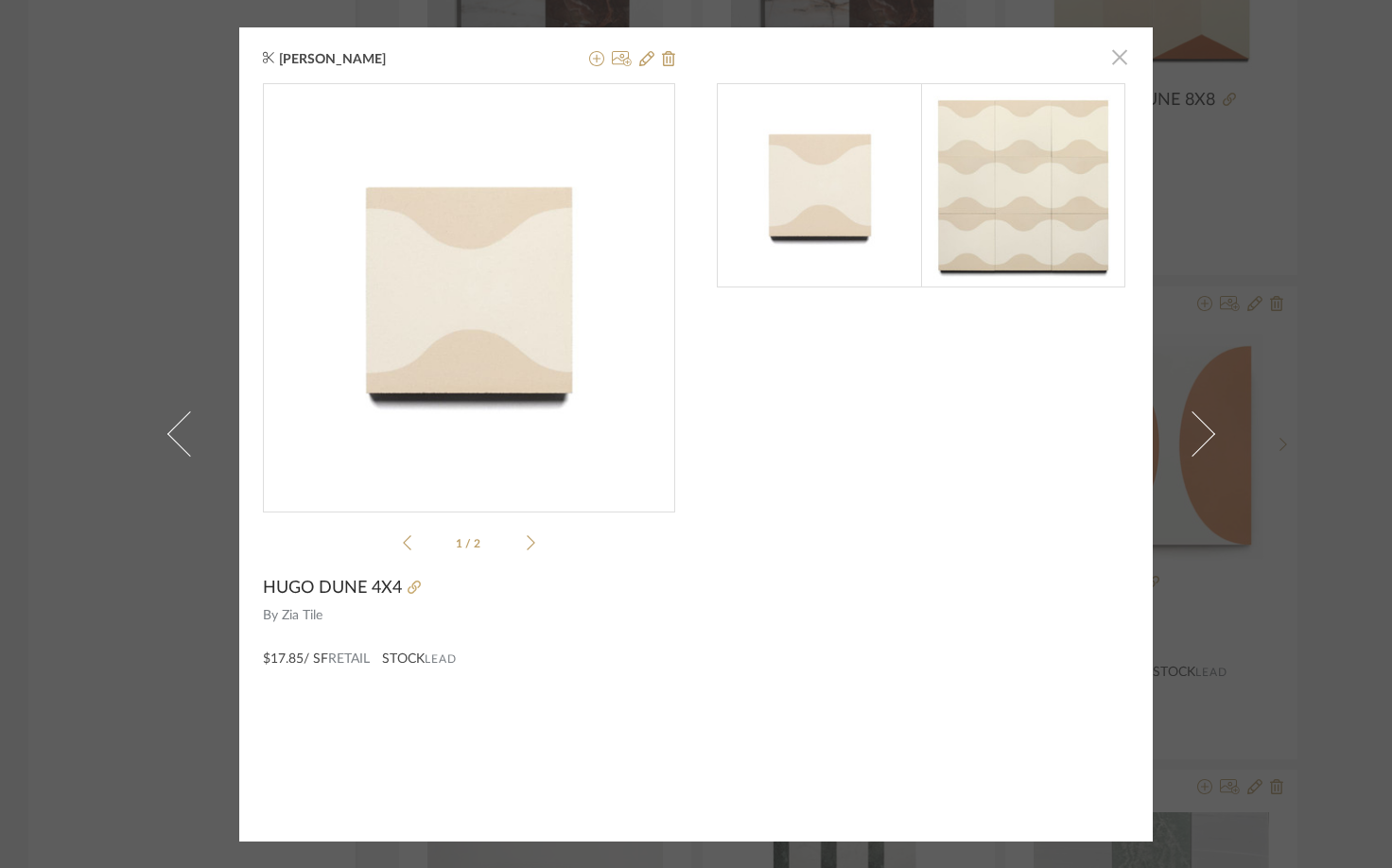click 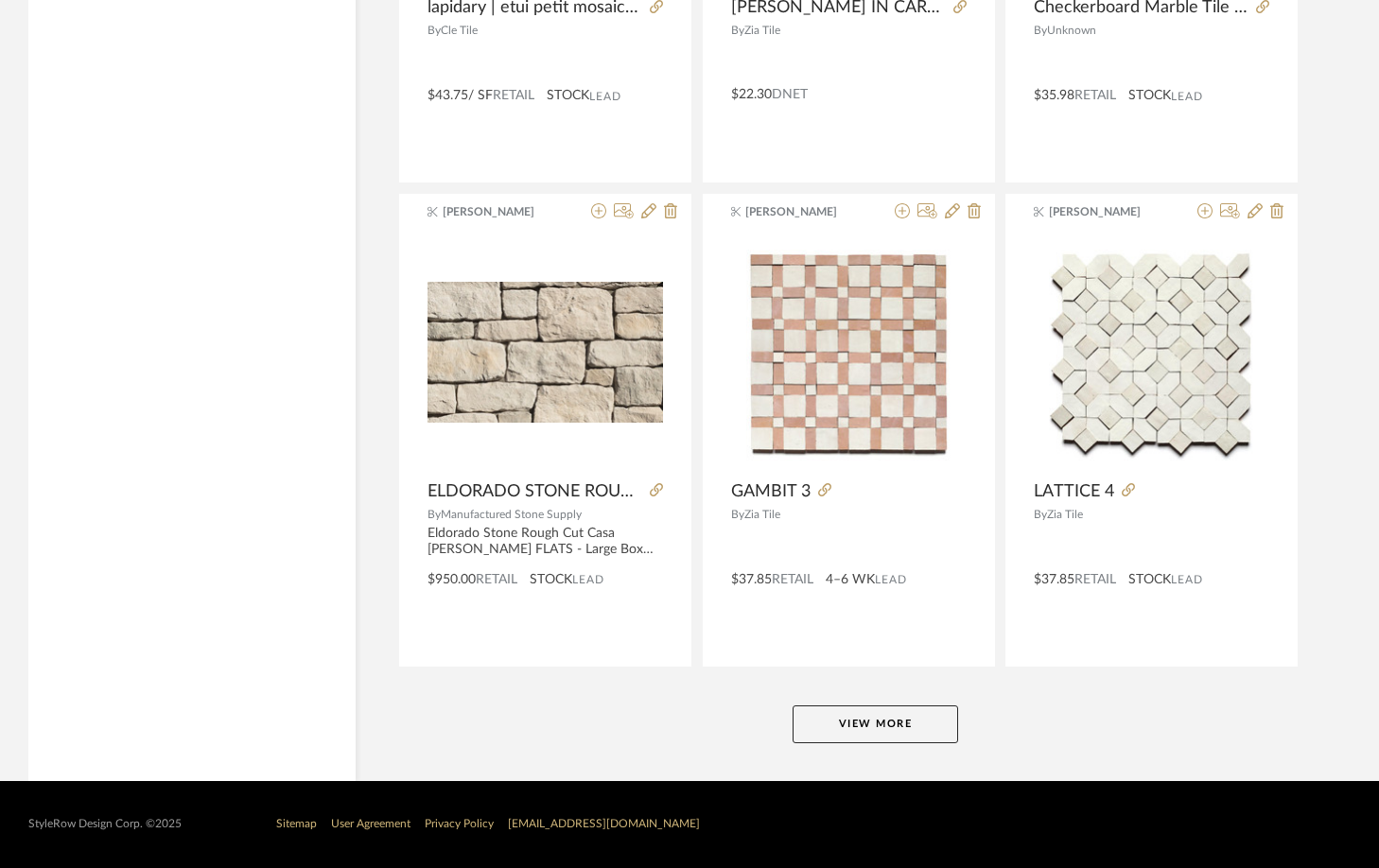 scroll, scrollTop: 22983, scrollLeft: 0, axis: vertical 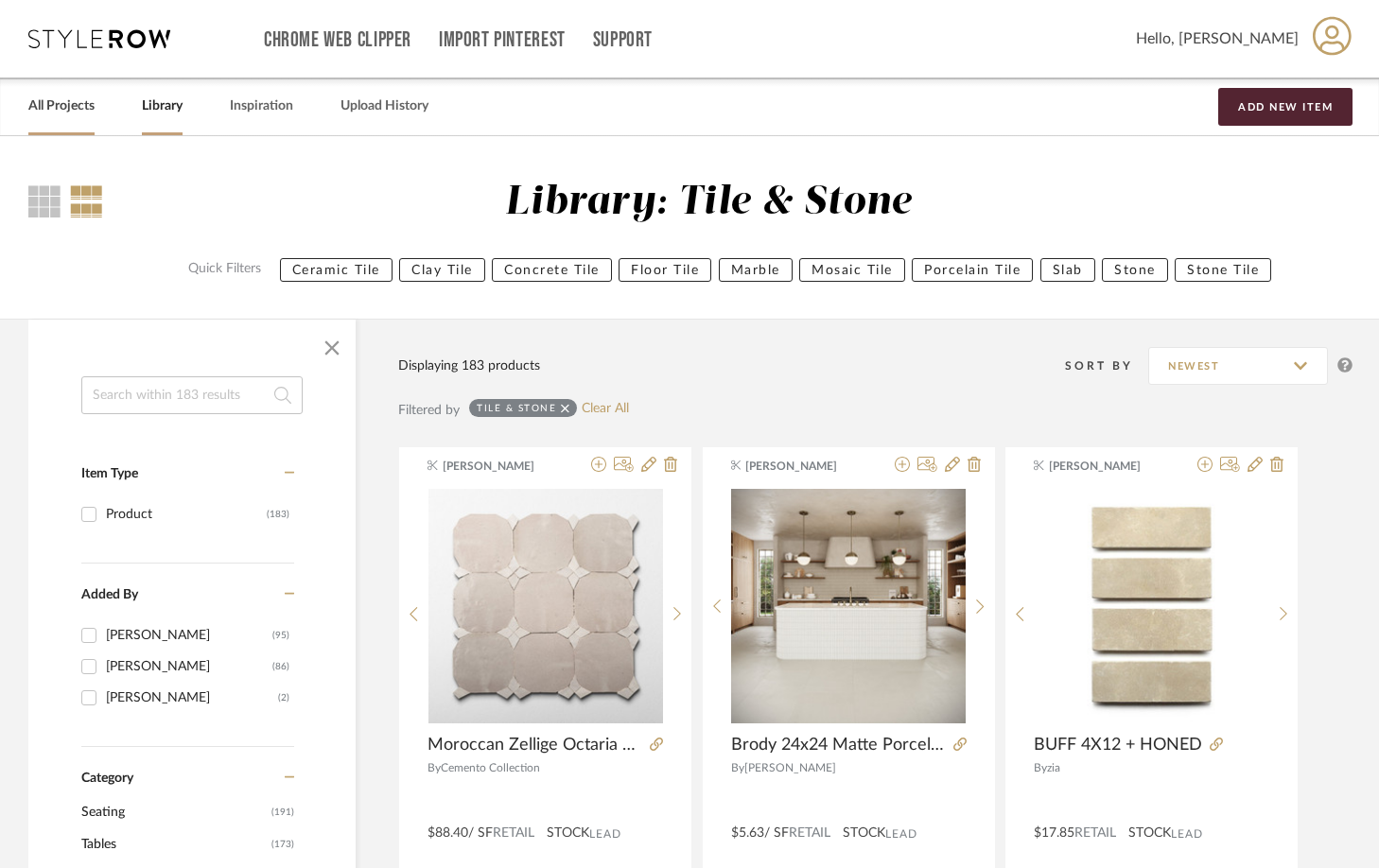 click on "All Projects" at bounding box center (61, 106) 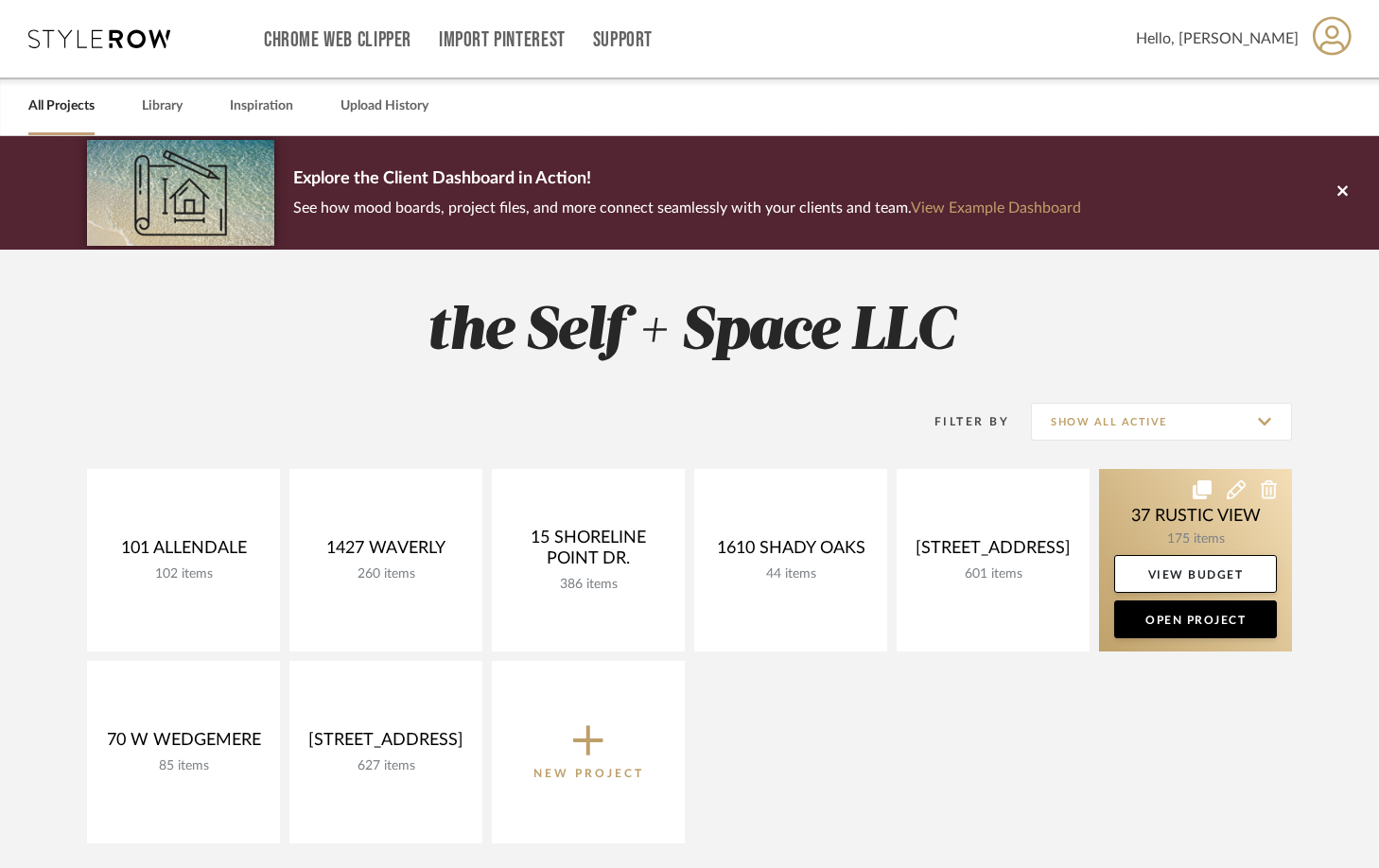 click 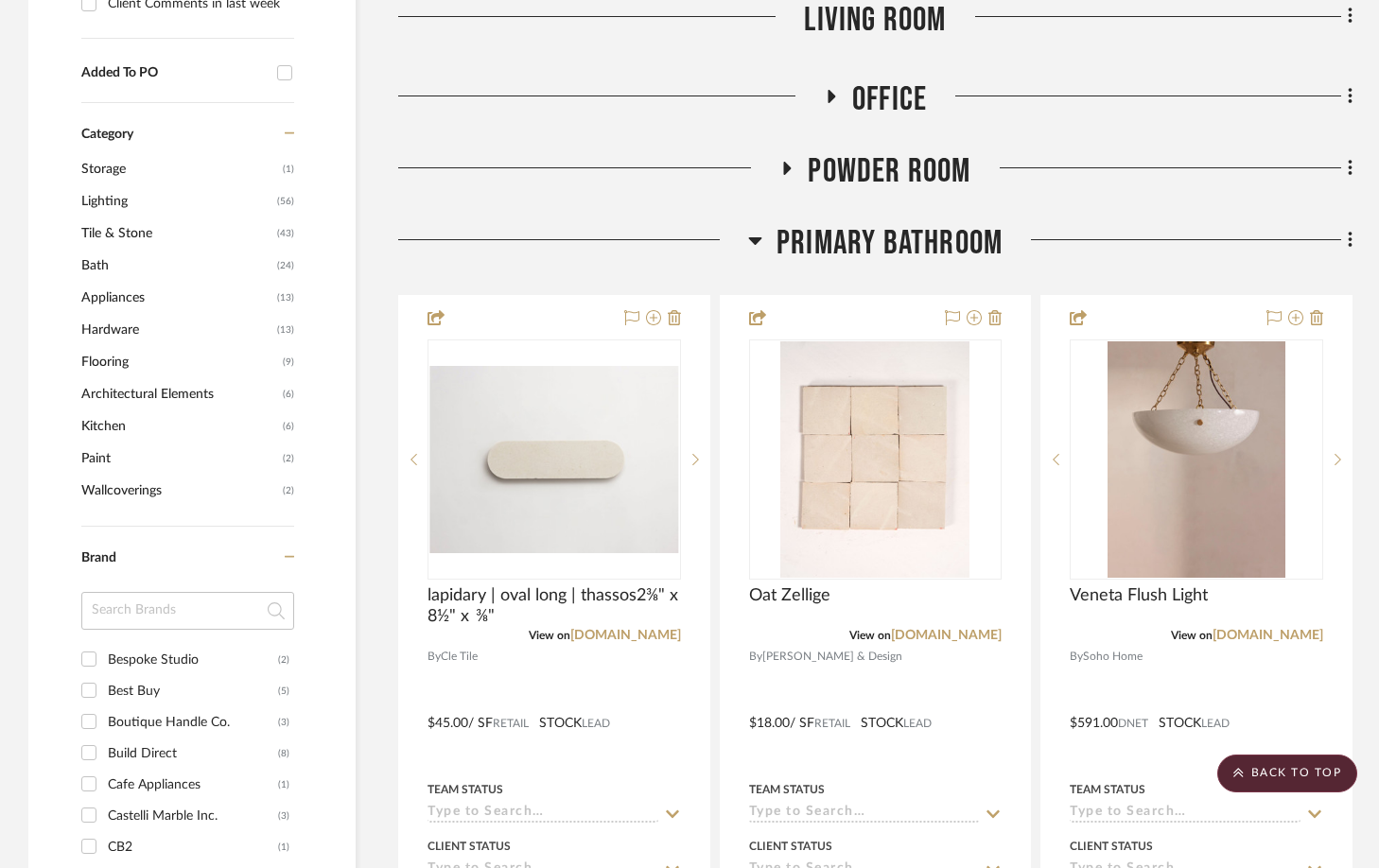 scroll, scrollTop: 1103, scrollLeft: 0, axis: vertical 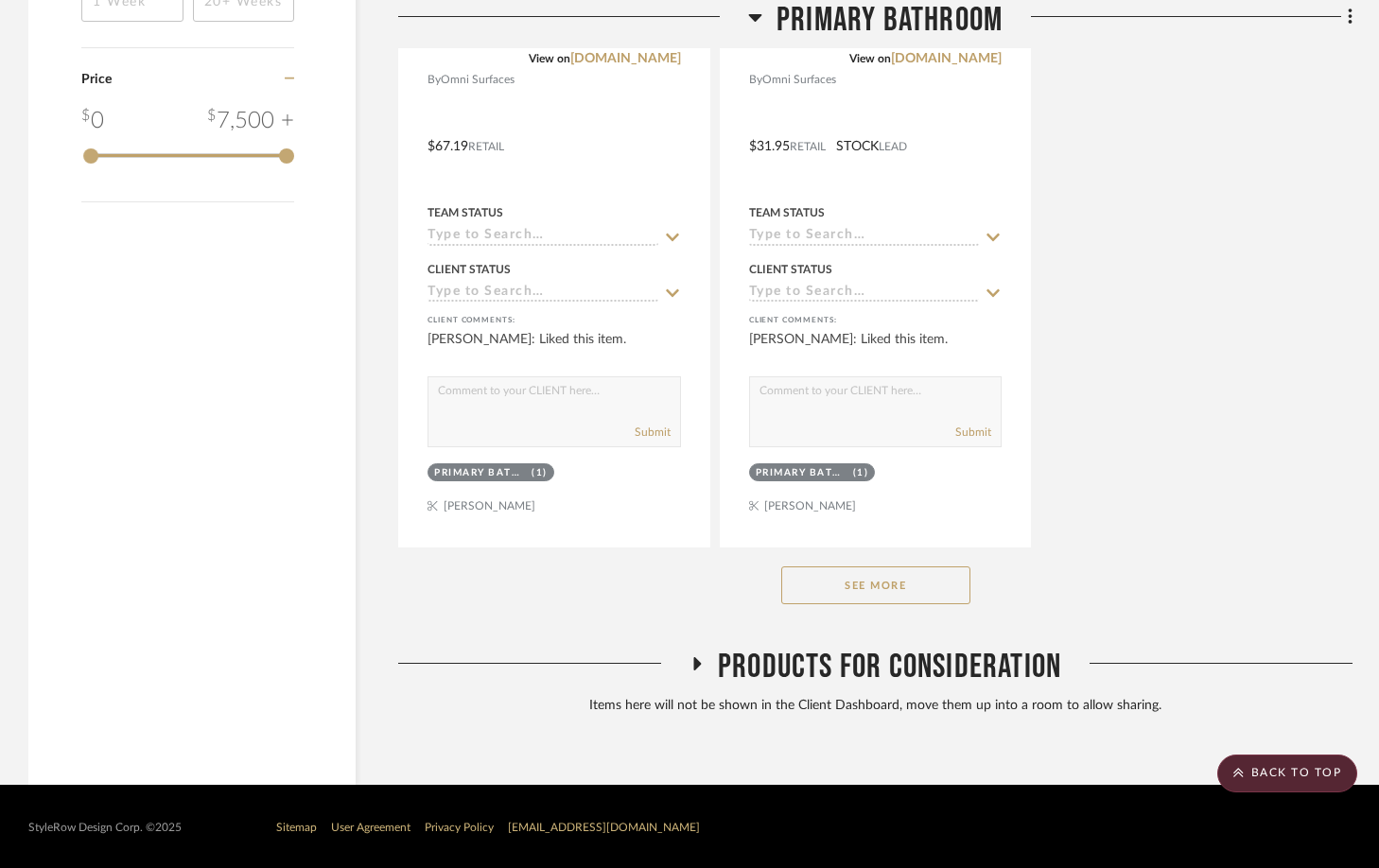 click on "See More" 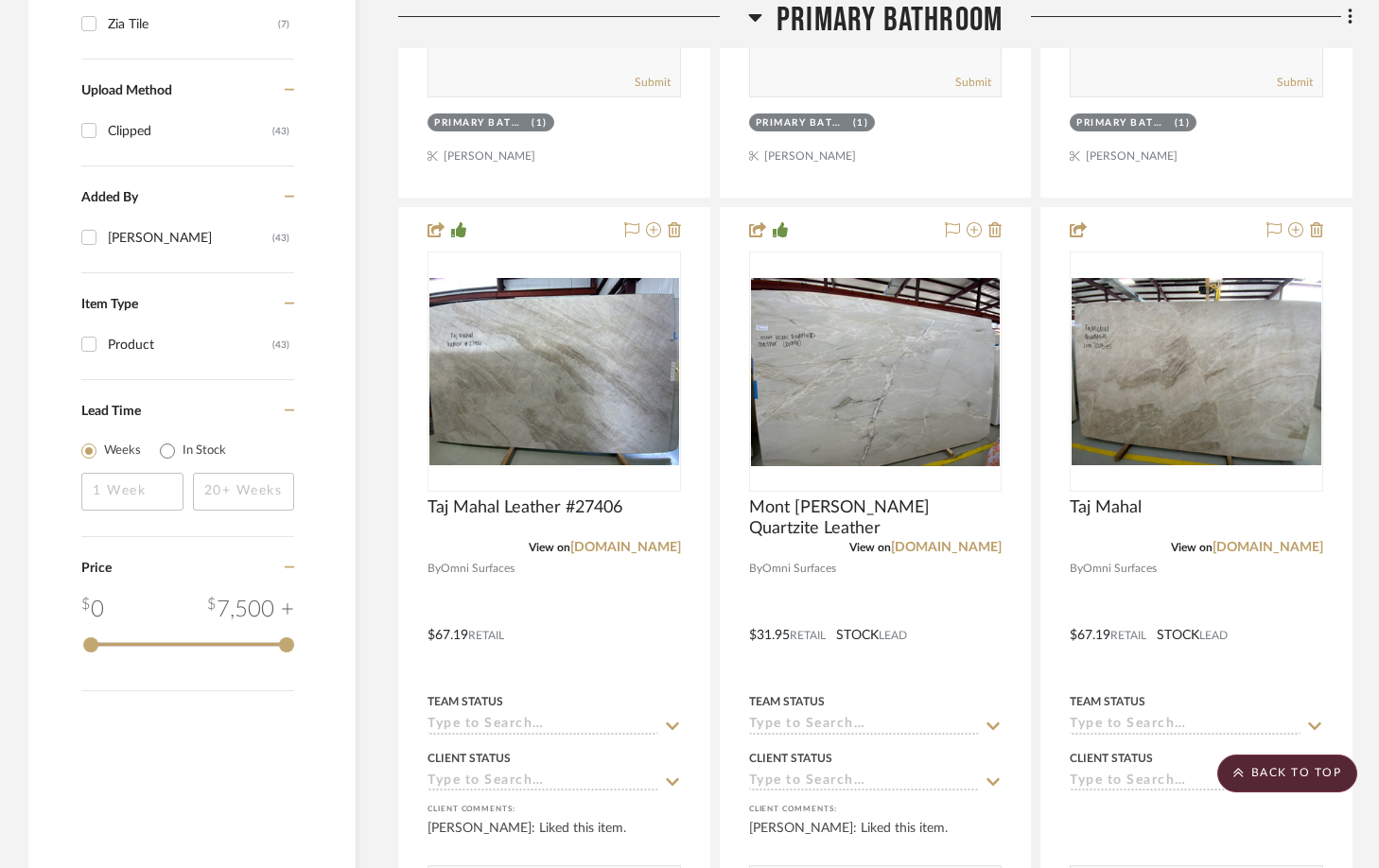 scroll, scrollTop: 2288, scrollLeft: 1, axis: both 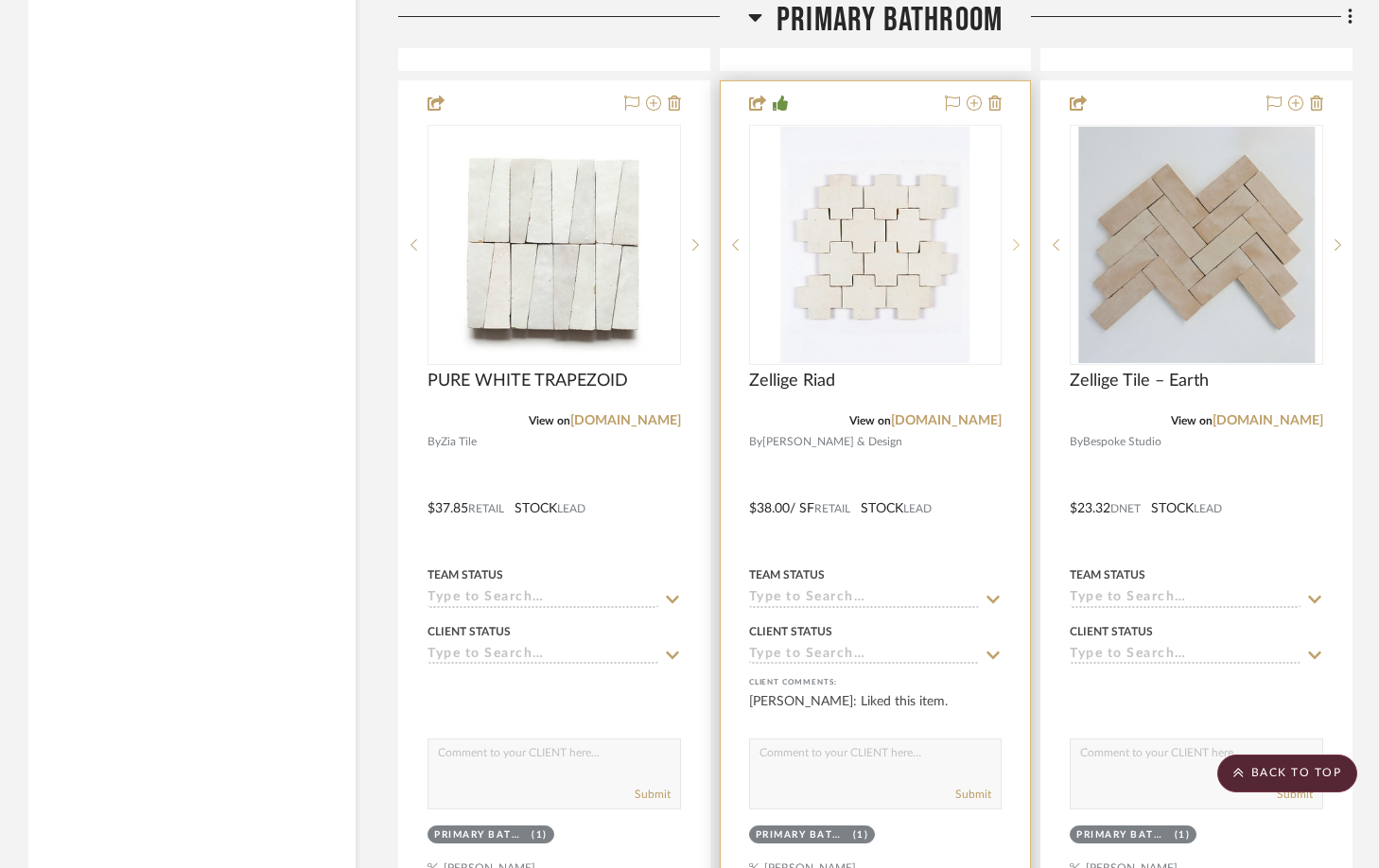 click at bounding box center [1016, 245] 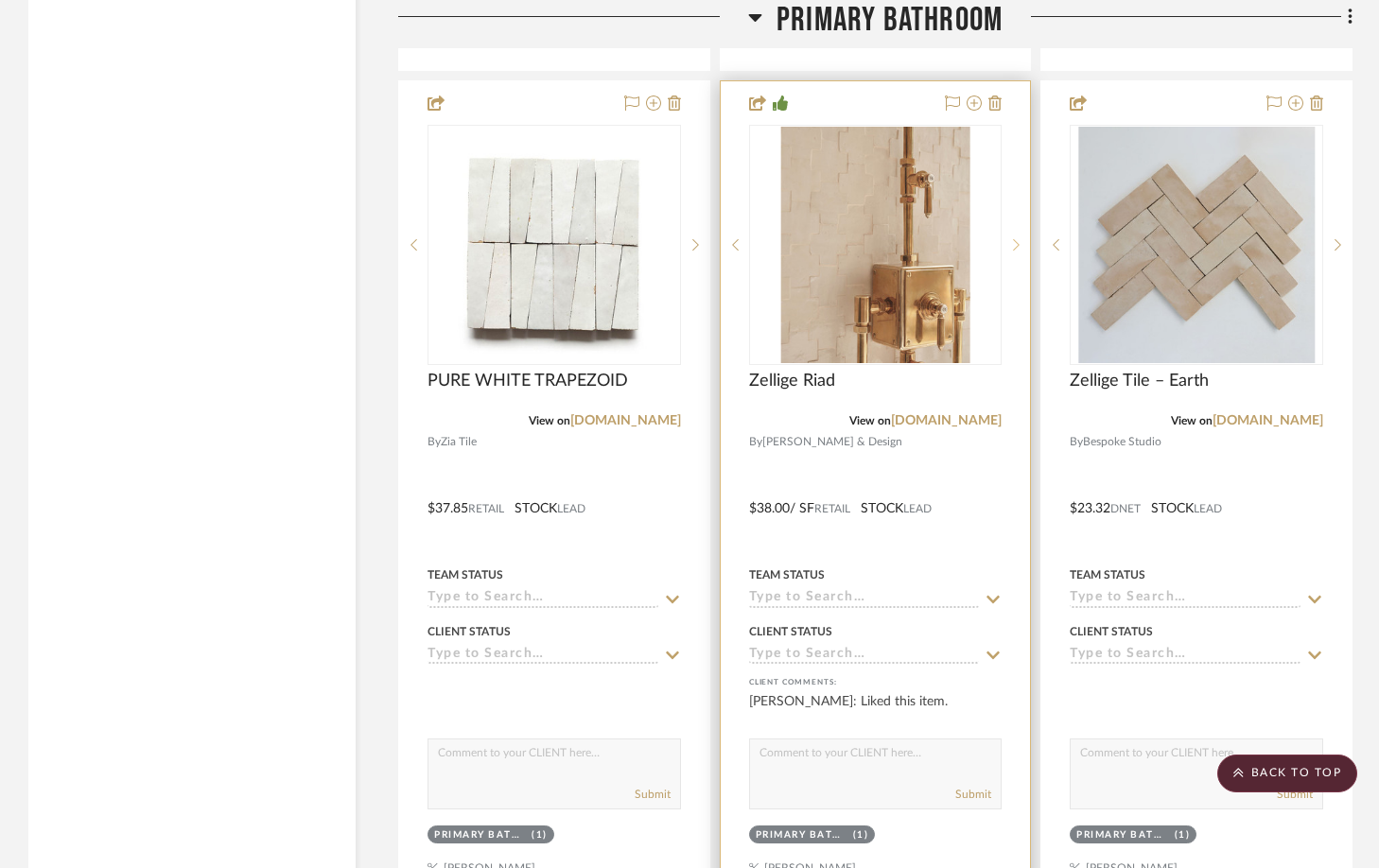 click 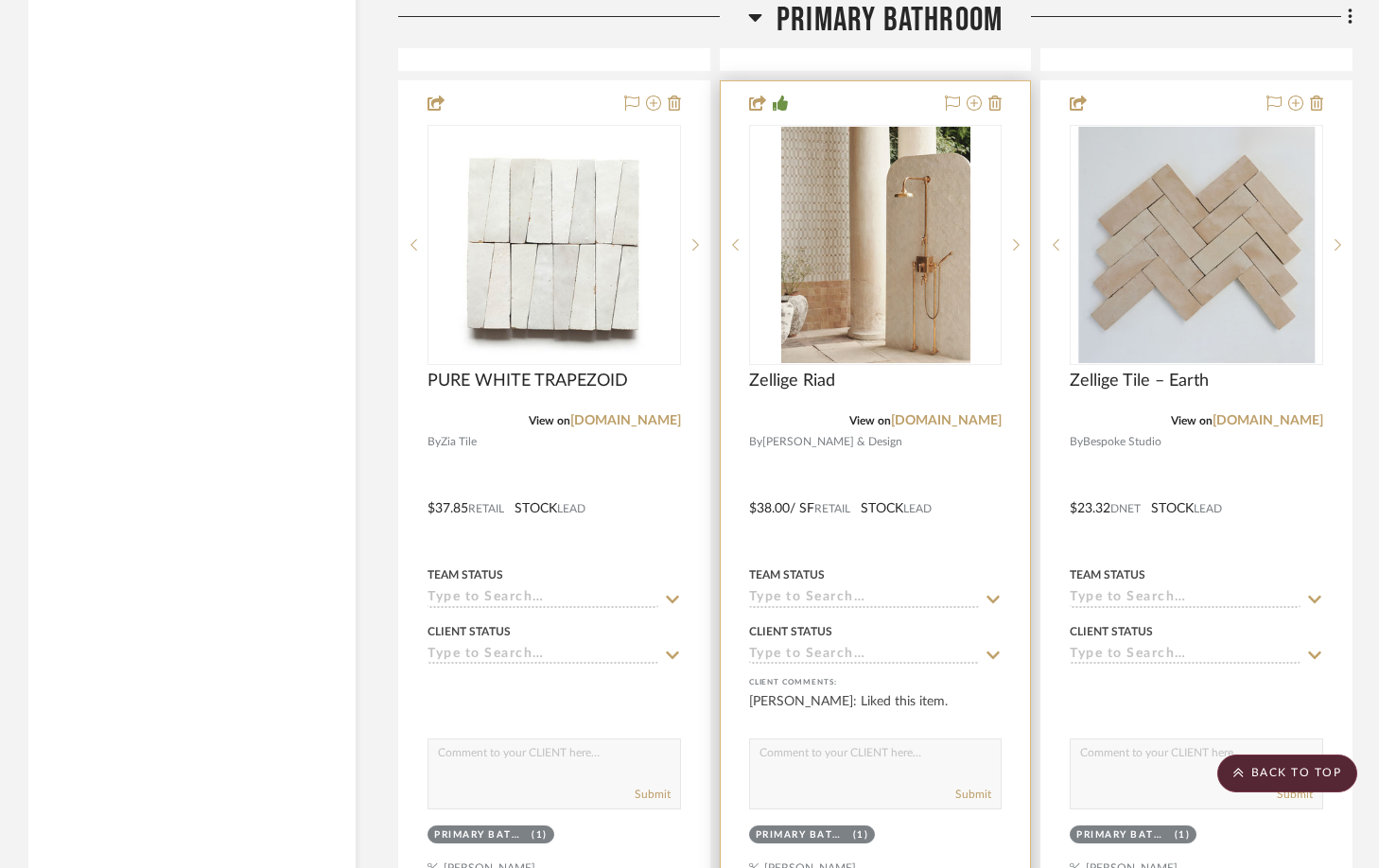 click at bounding box center [875, 245] 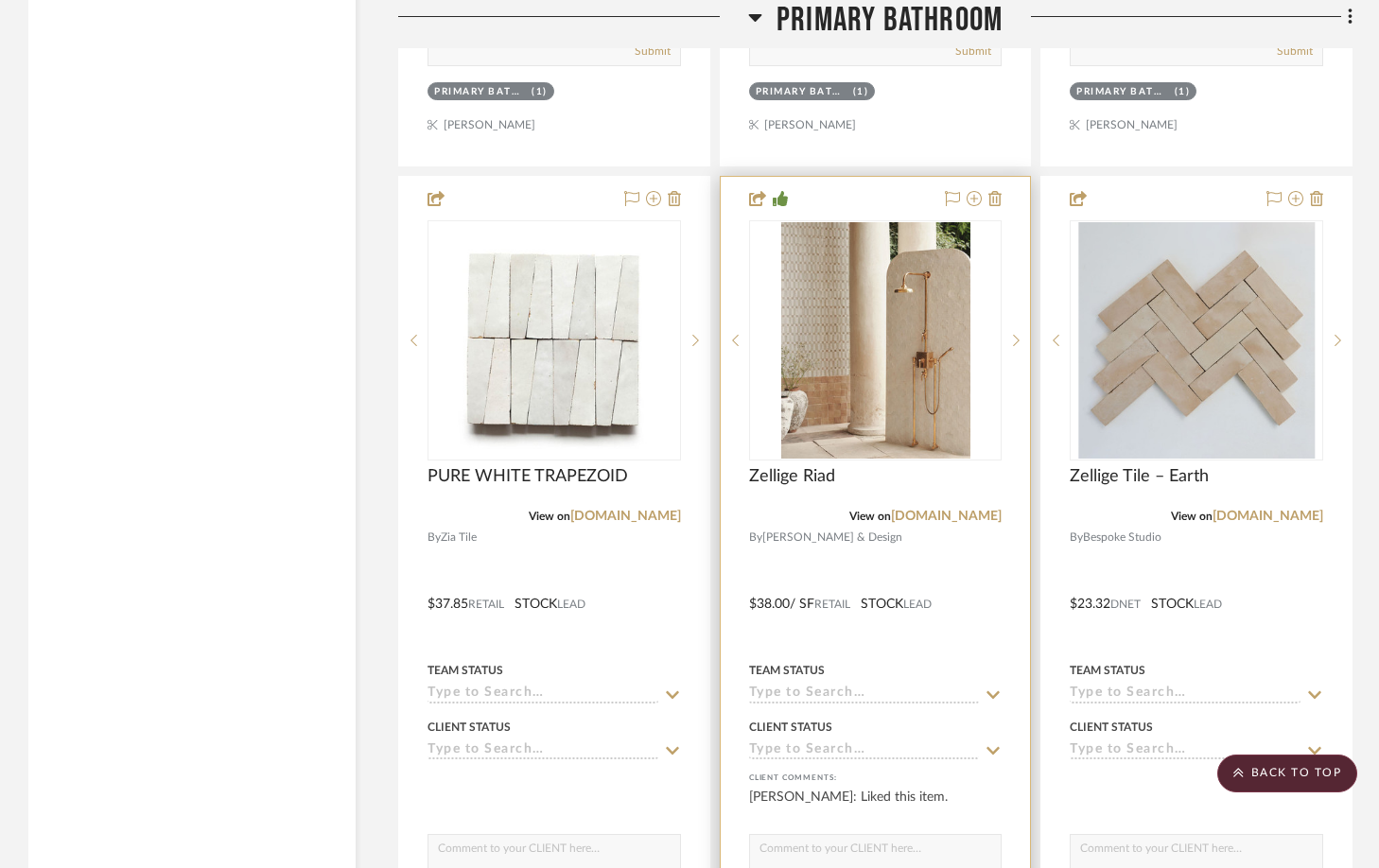 scroll, scrollTop: 3176, scrollLeft: 0, axis: vertical 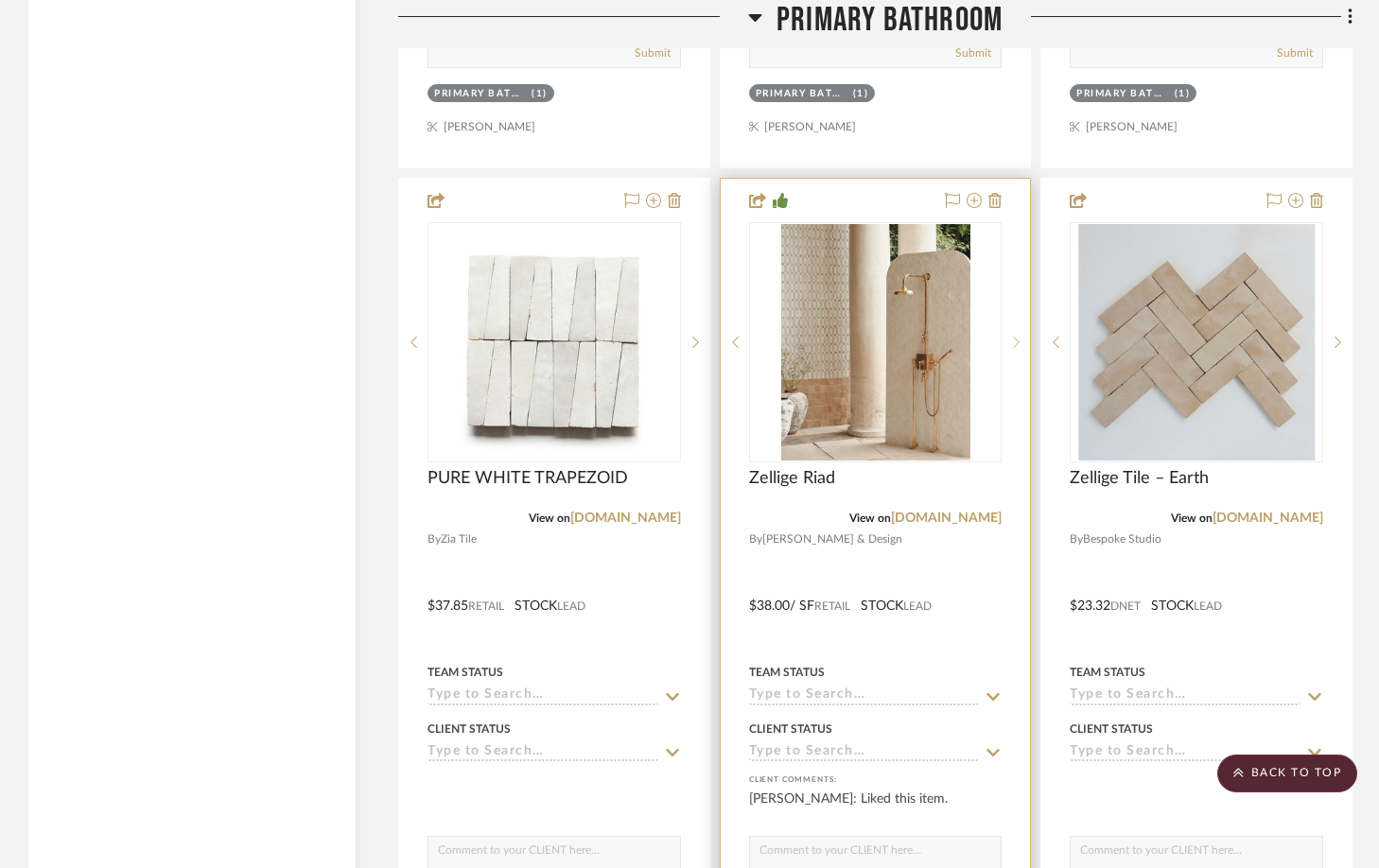 click 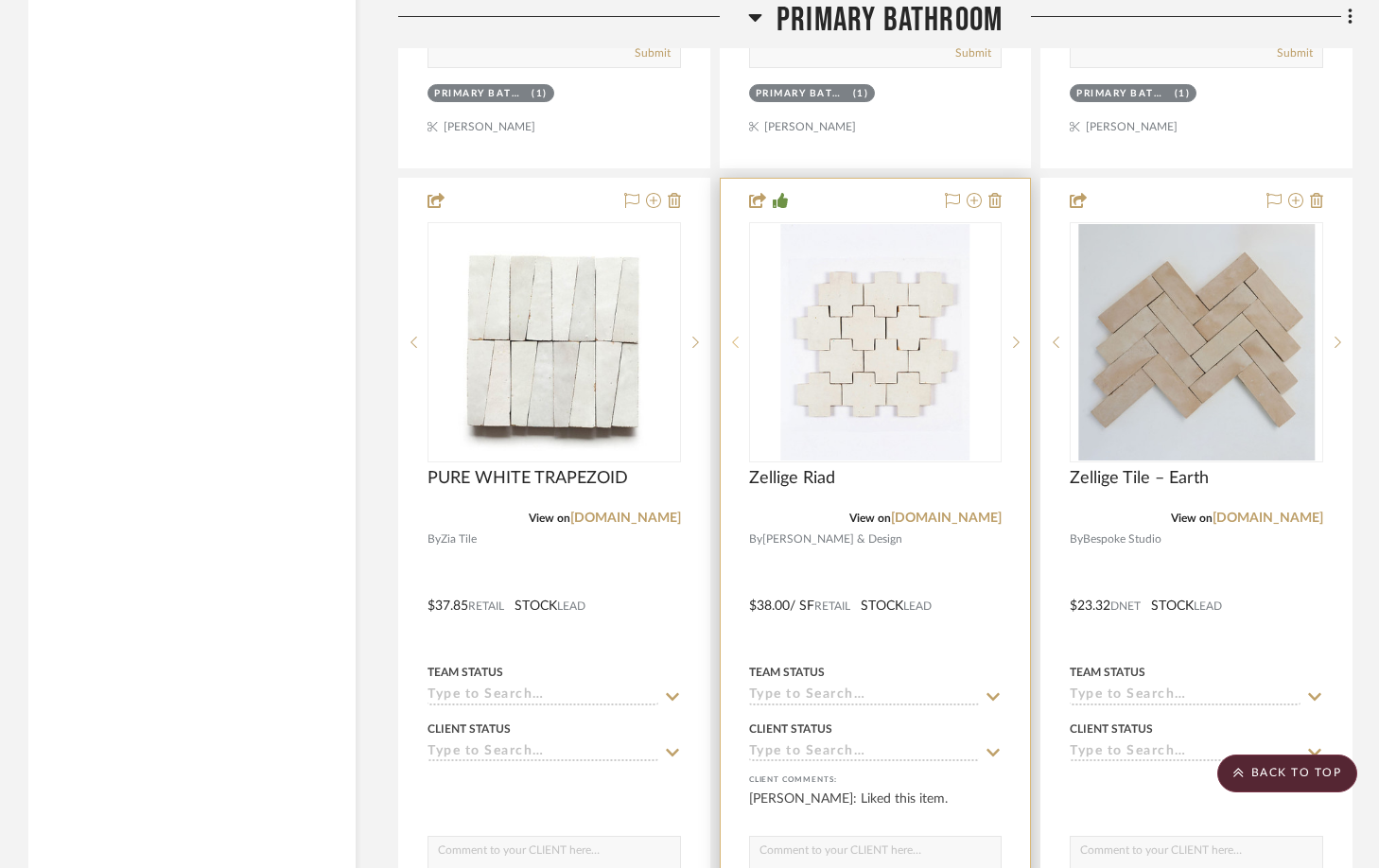 click at bounding box center [735, 342] 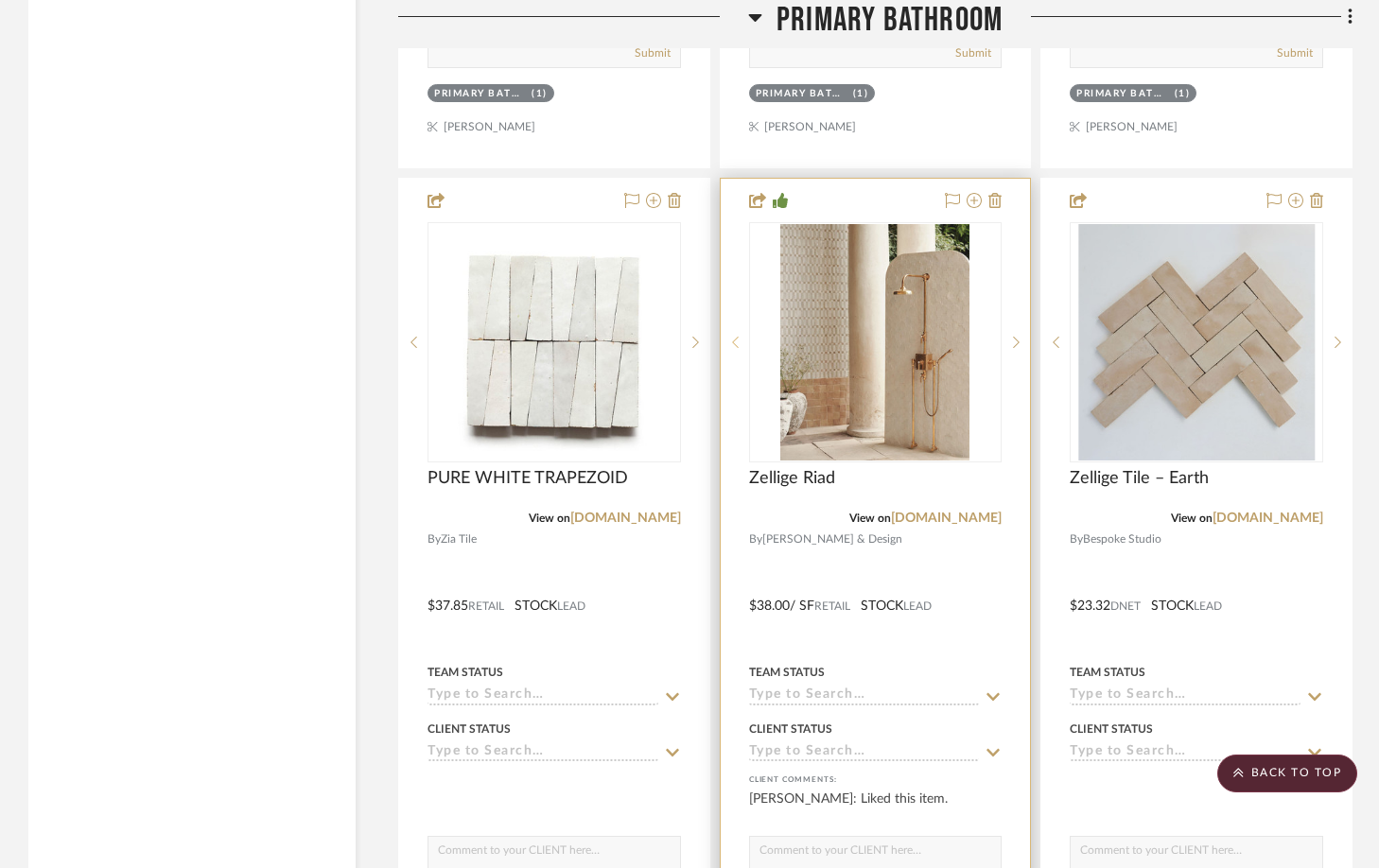 click at bounding box center [735, 342] 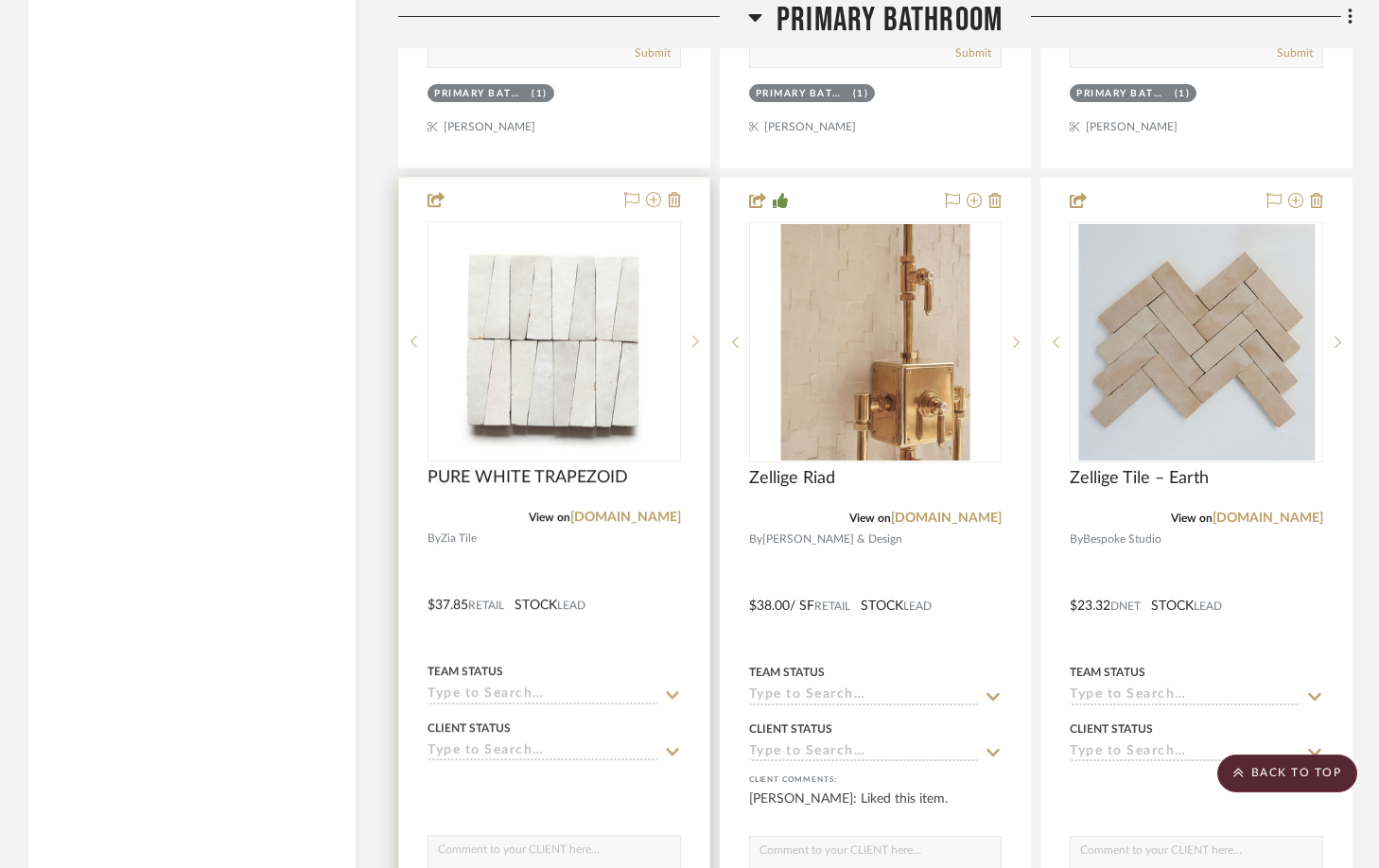 click 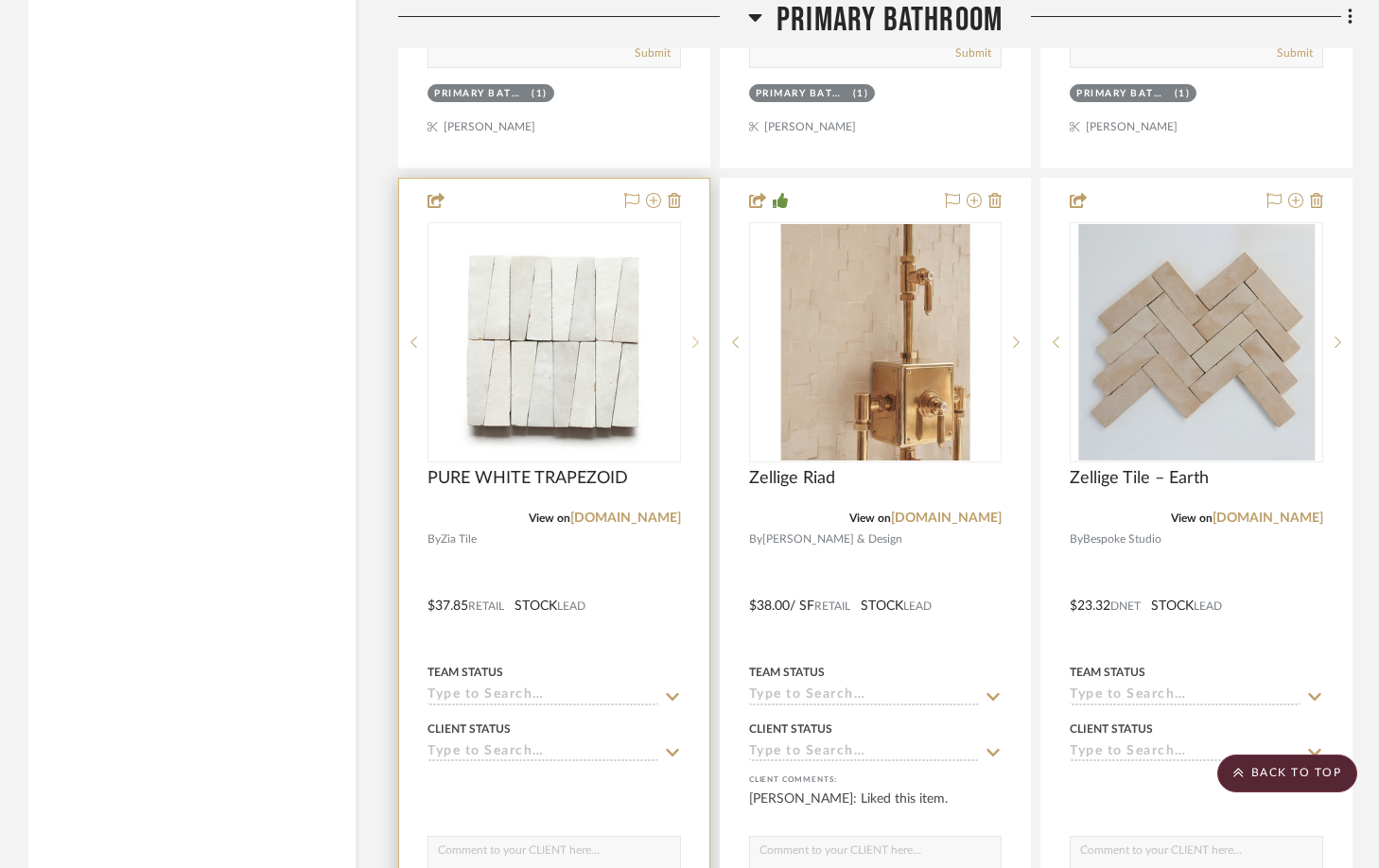 click 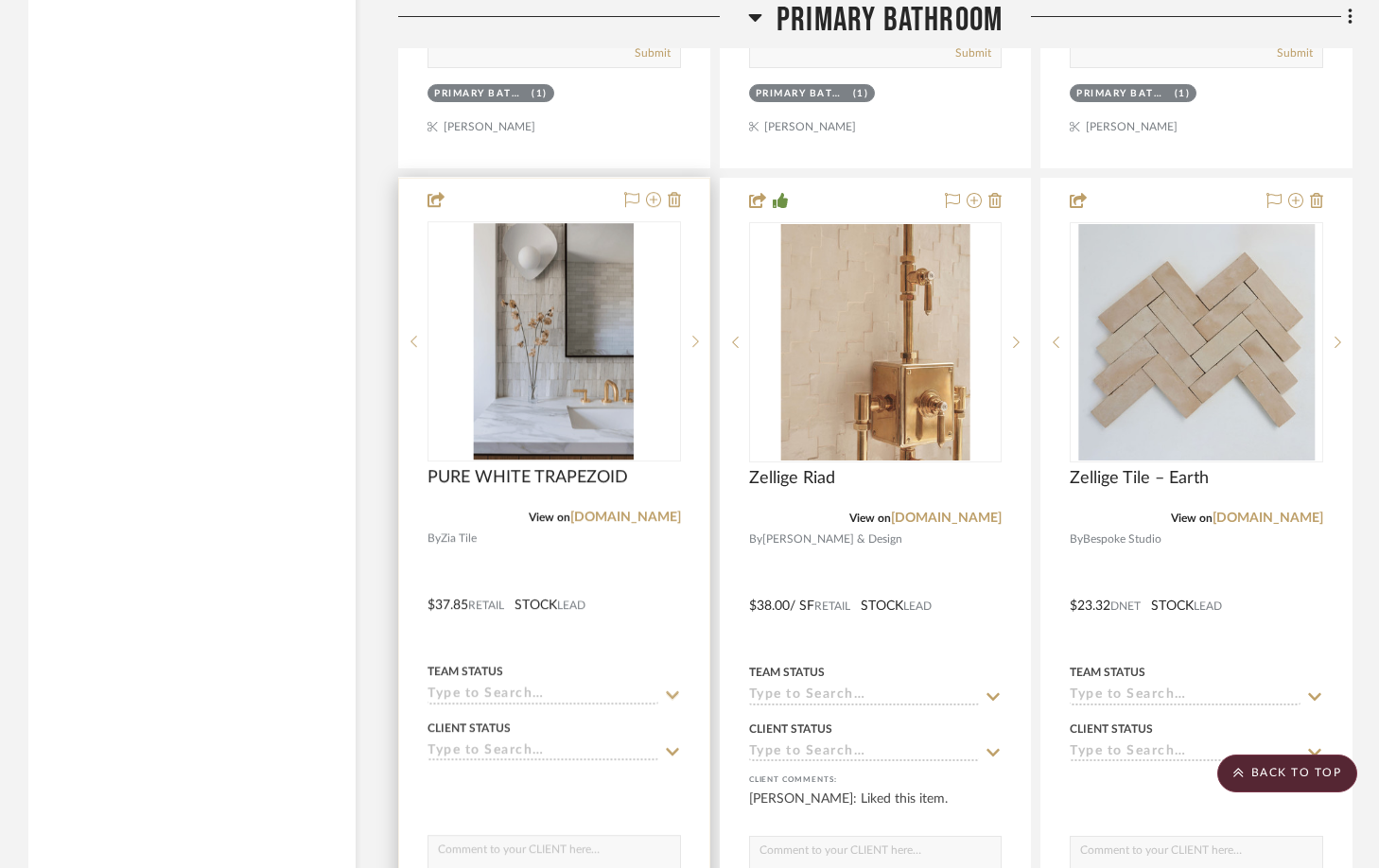 click 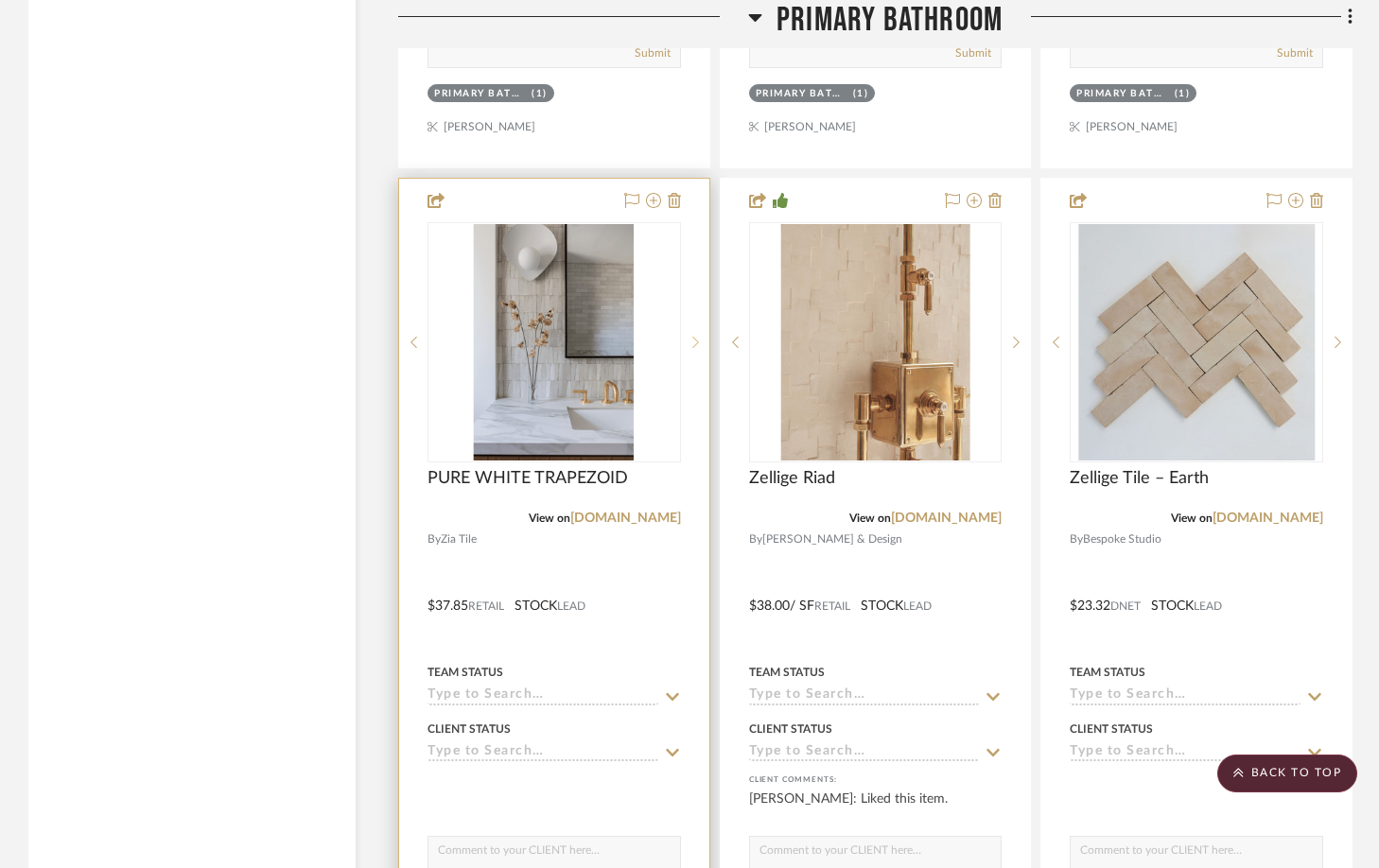 click at bounding box center [695, 342] 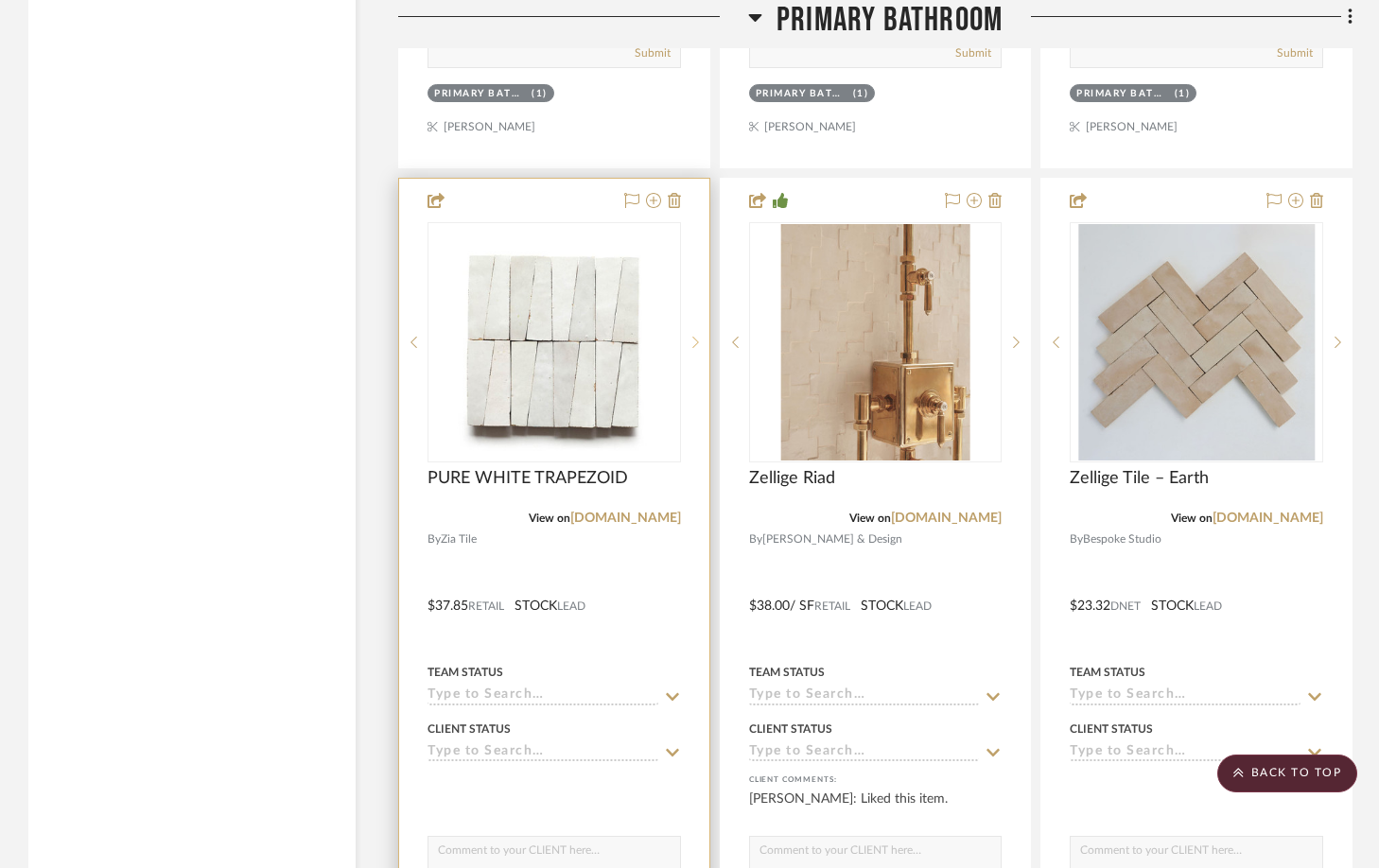 click at bounding box center (695, 342) 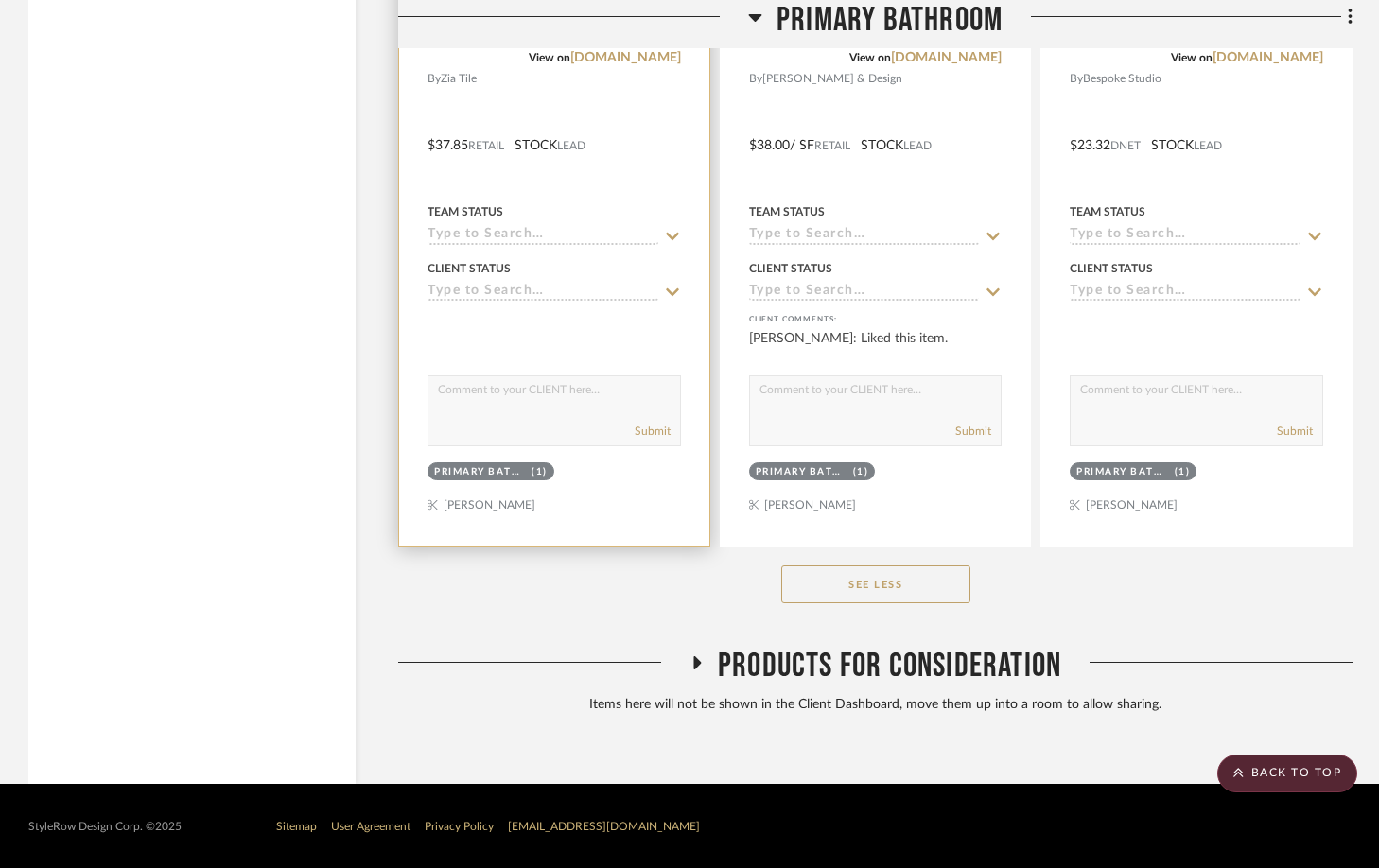 scroll, scrollTop: 3636, scrollLeft: 0, axis: vertical 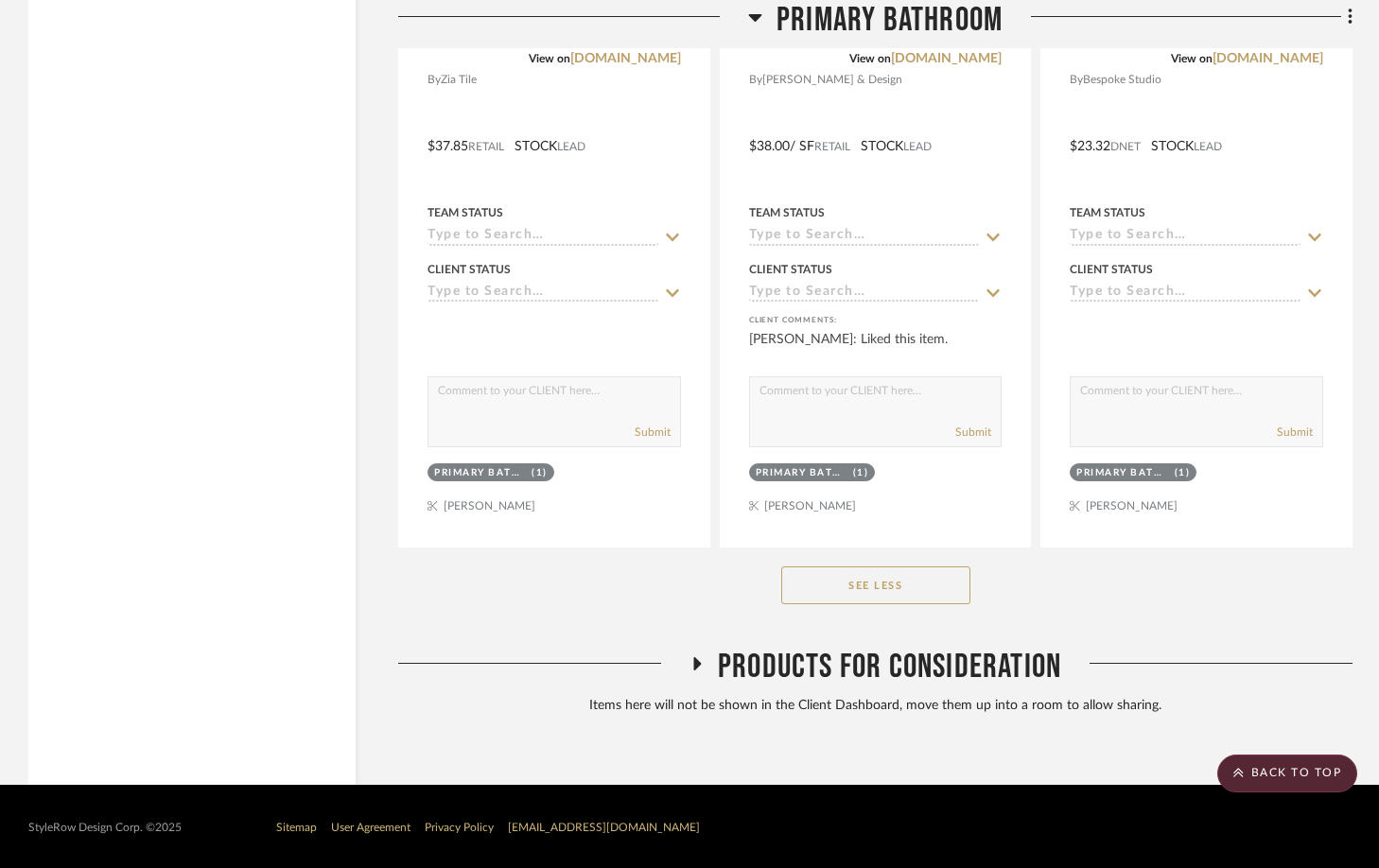 click on "See Less" 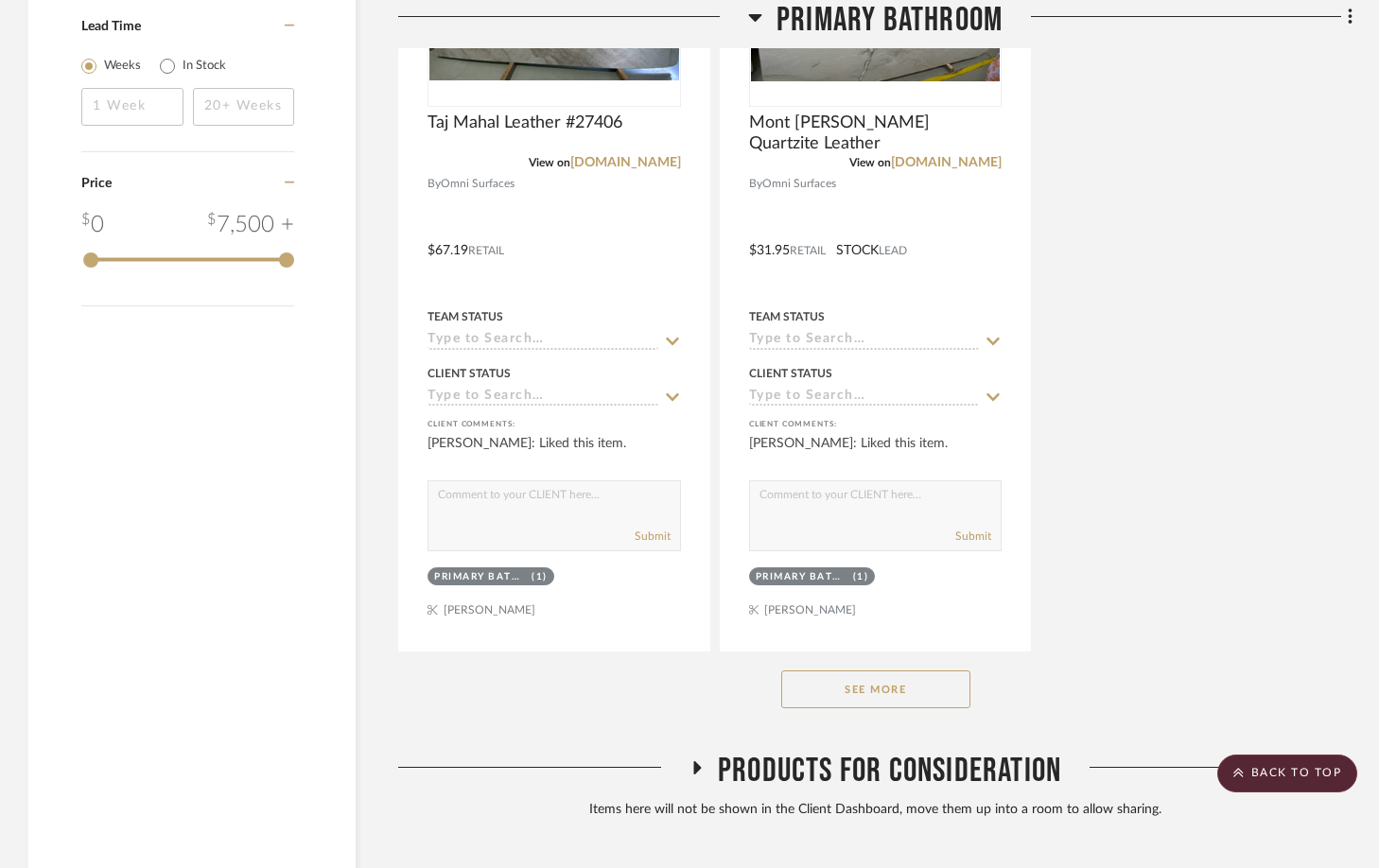 scroll, scrollTop: 2710, scrollLeft: 0, axis: vertical 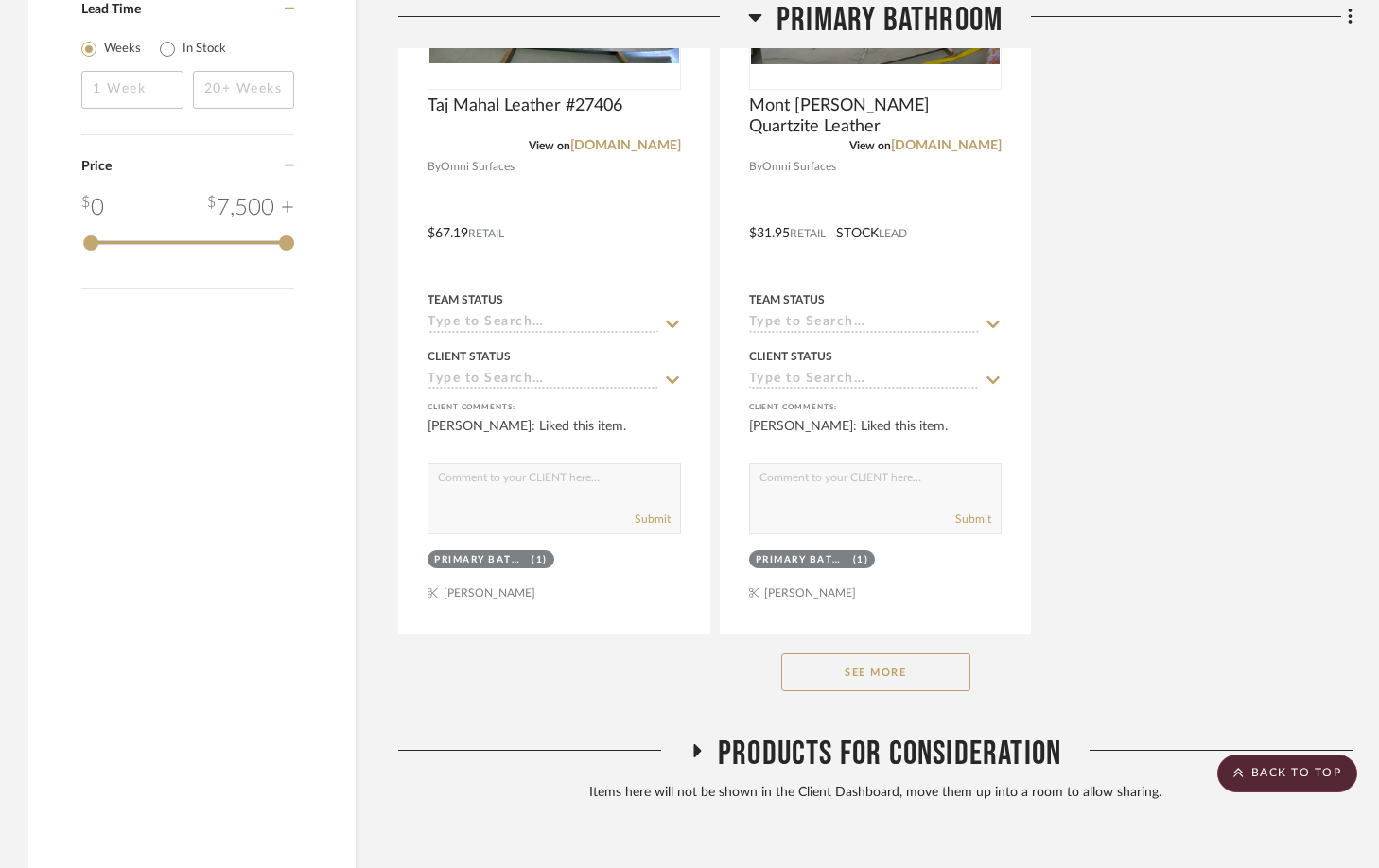 click on "See More" 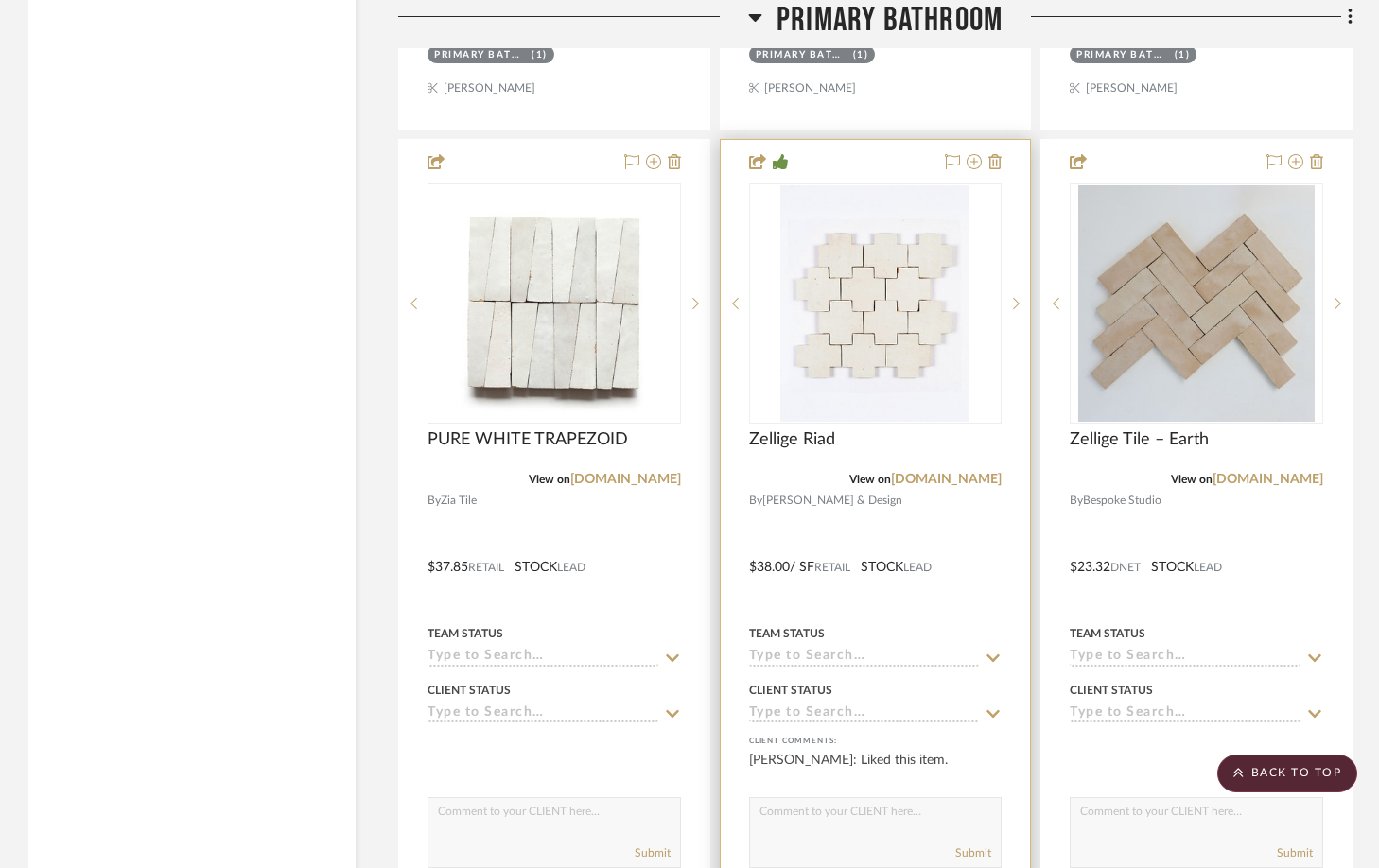 scroll, scrollTop: 3217, scrollLeft: 0, axis: vertical 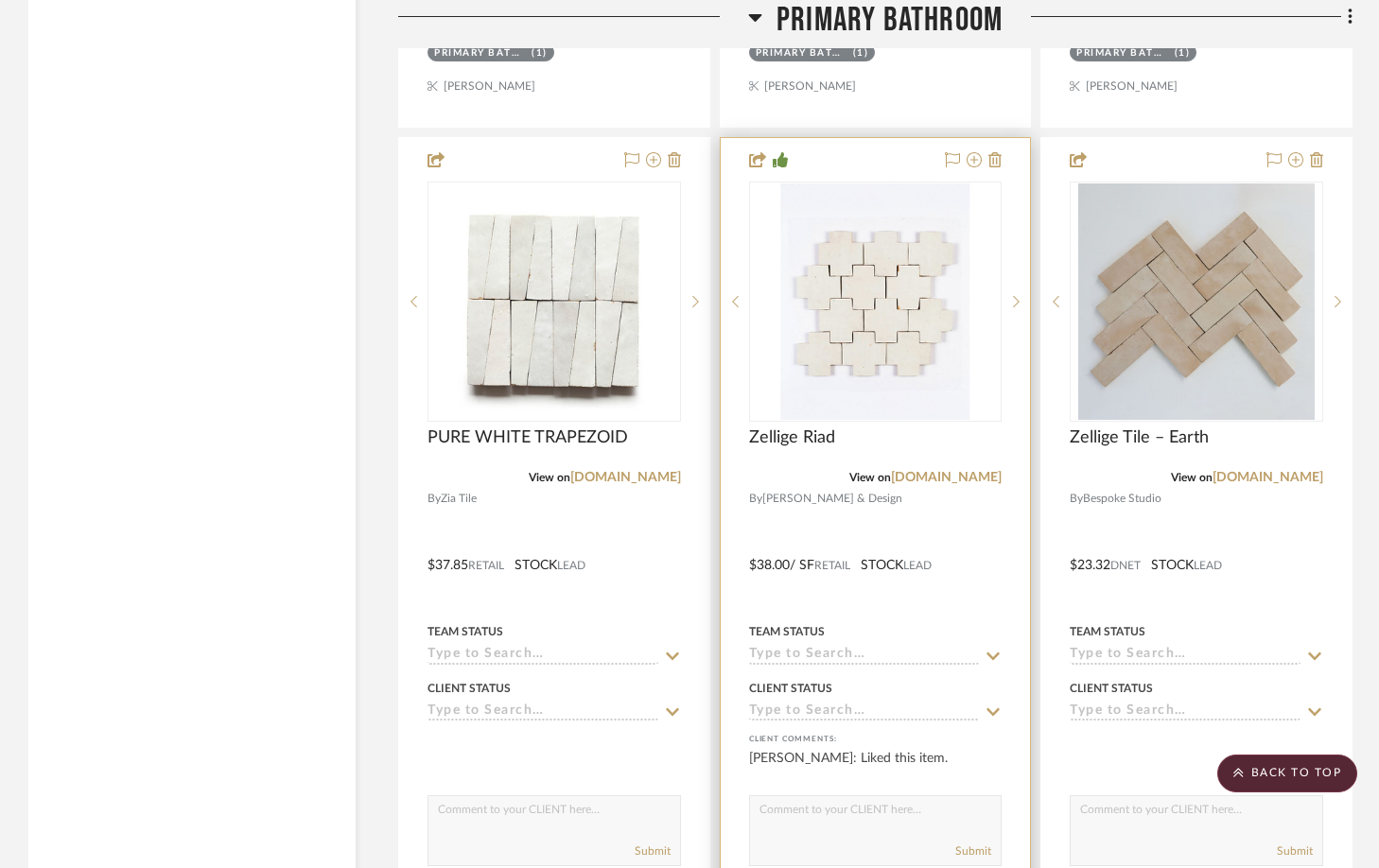 click at bounding box center (875, 302) 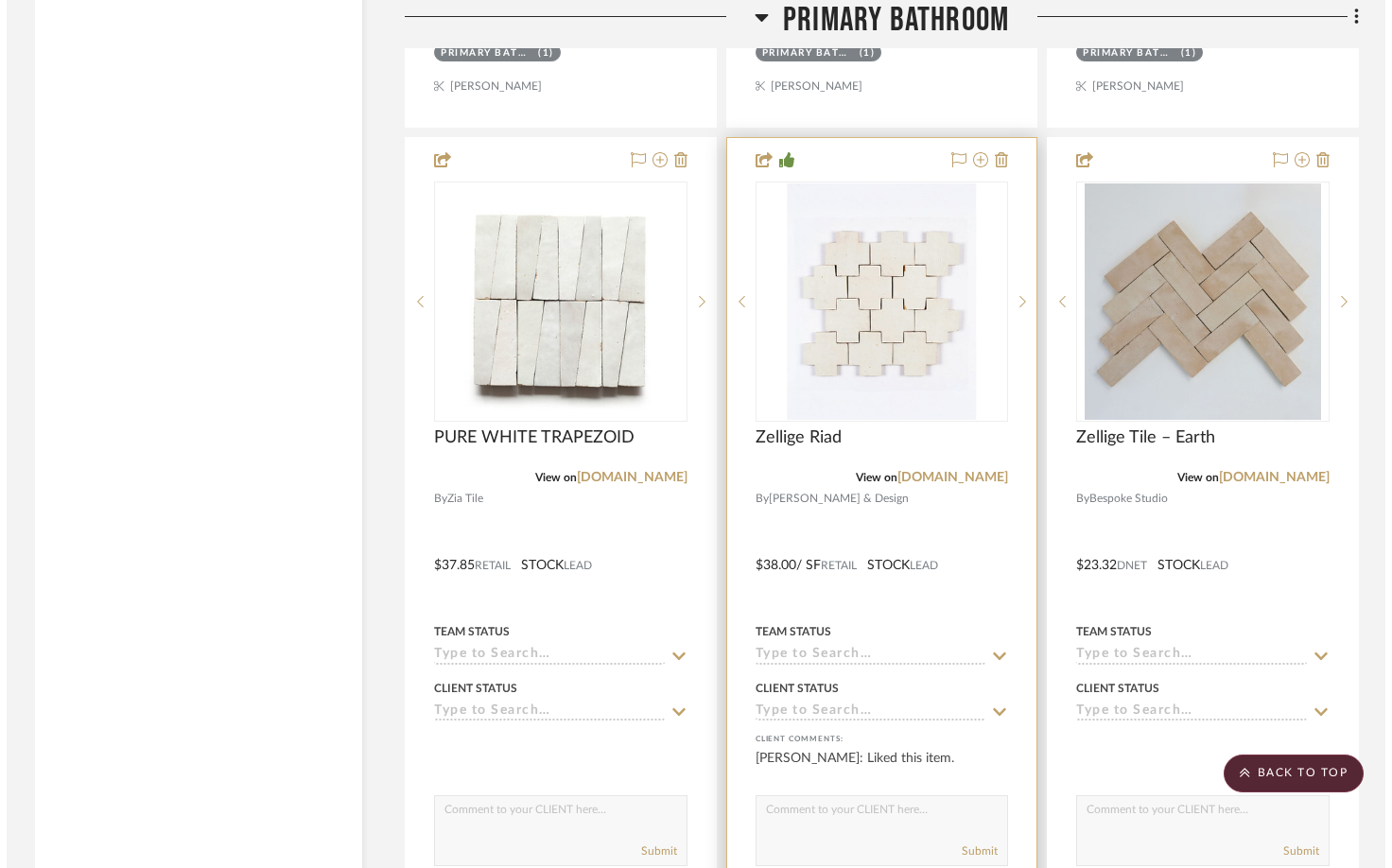 scroll, scrollTop: 0, scrollLeft: 0, axis: both 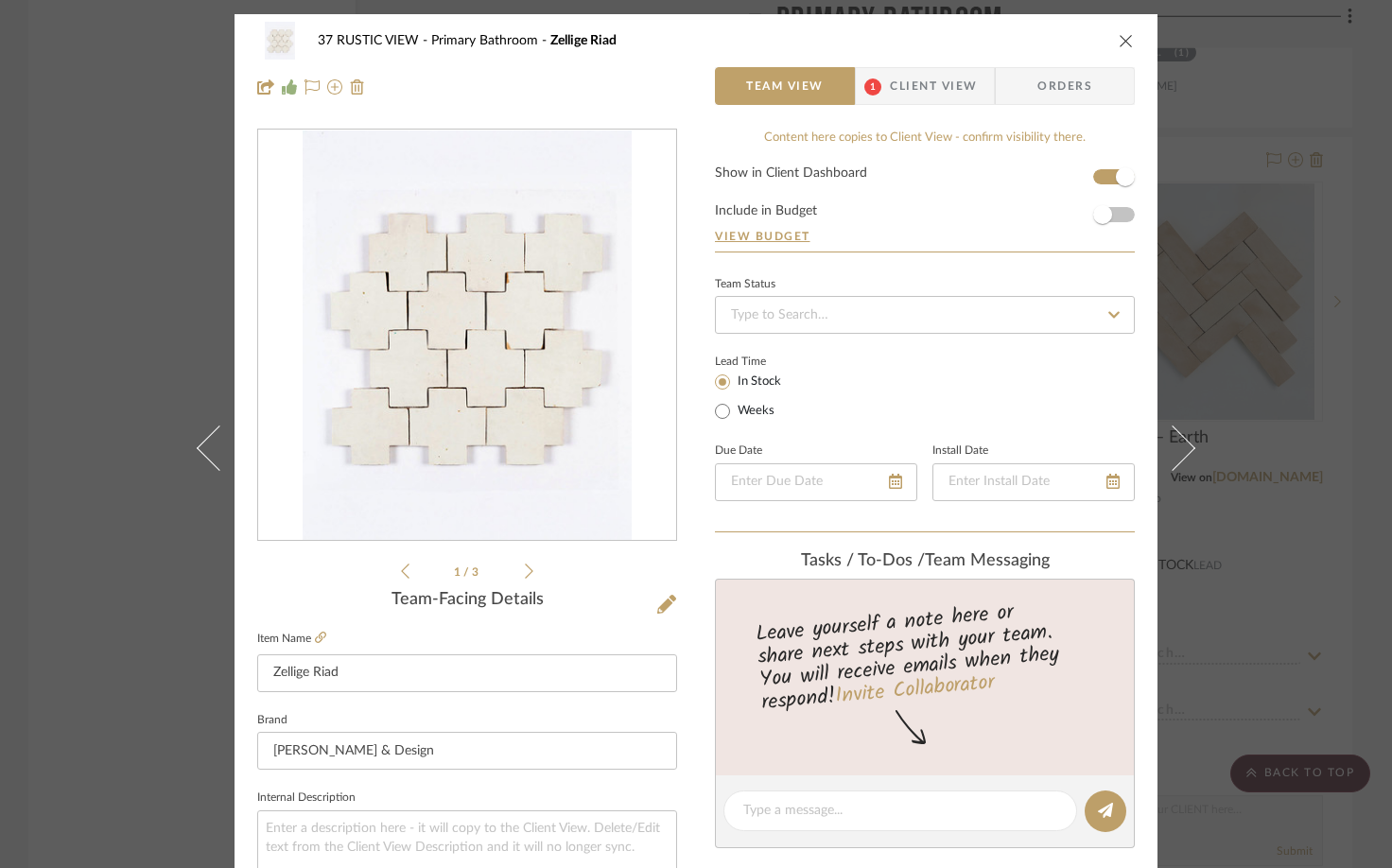 click on "37 RUSTIC VIEW Primary Bathroom Zellige Riad" at bounding box center (696, 41) 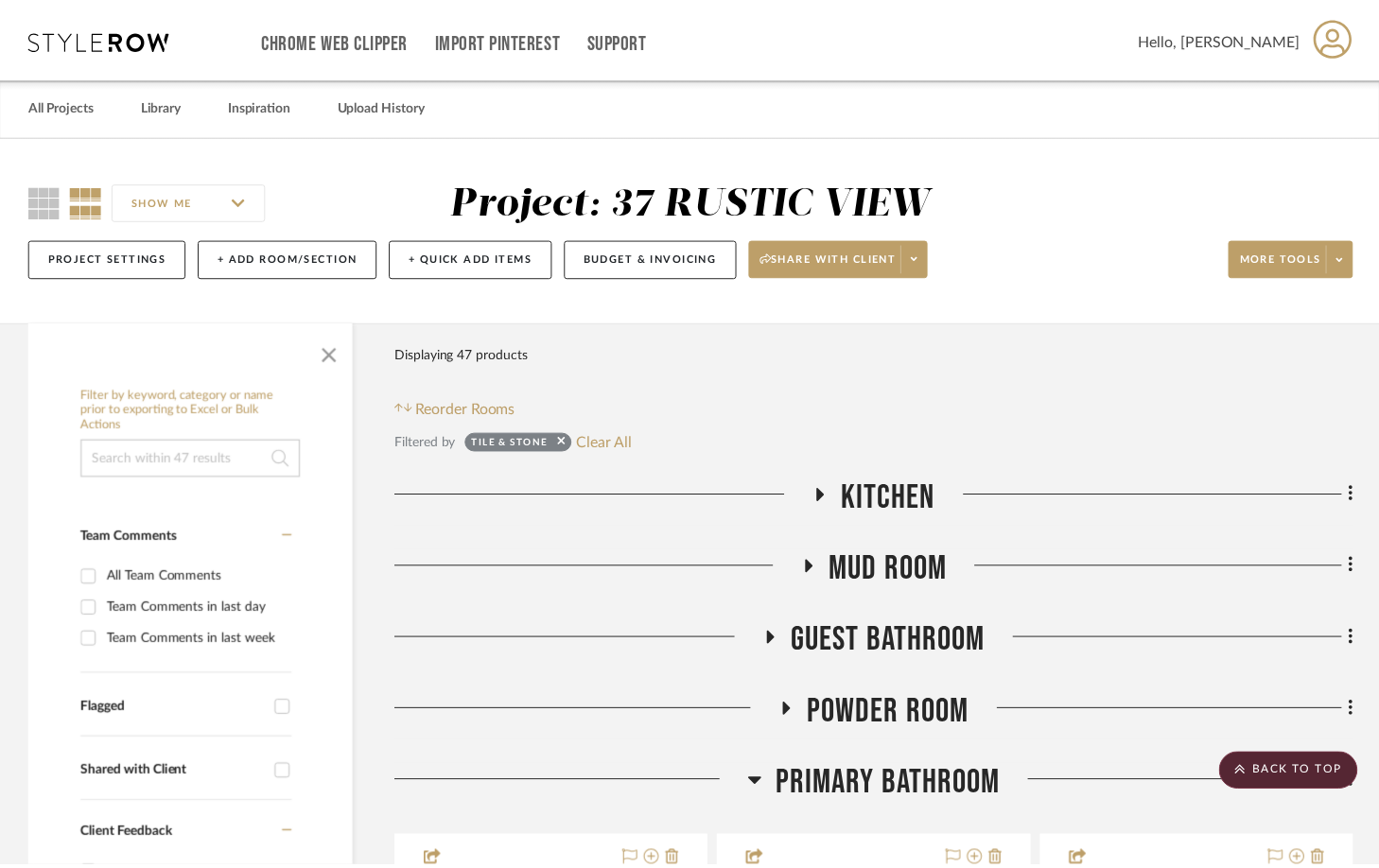 scroll, scrollTop: 3217, scrollLeft: 0, axis: vertical 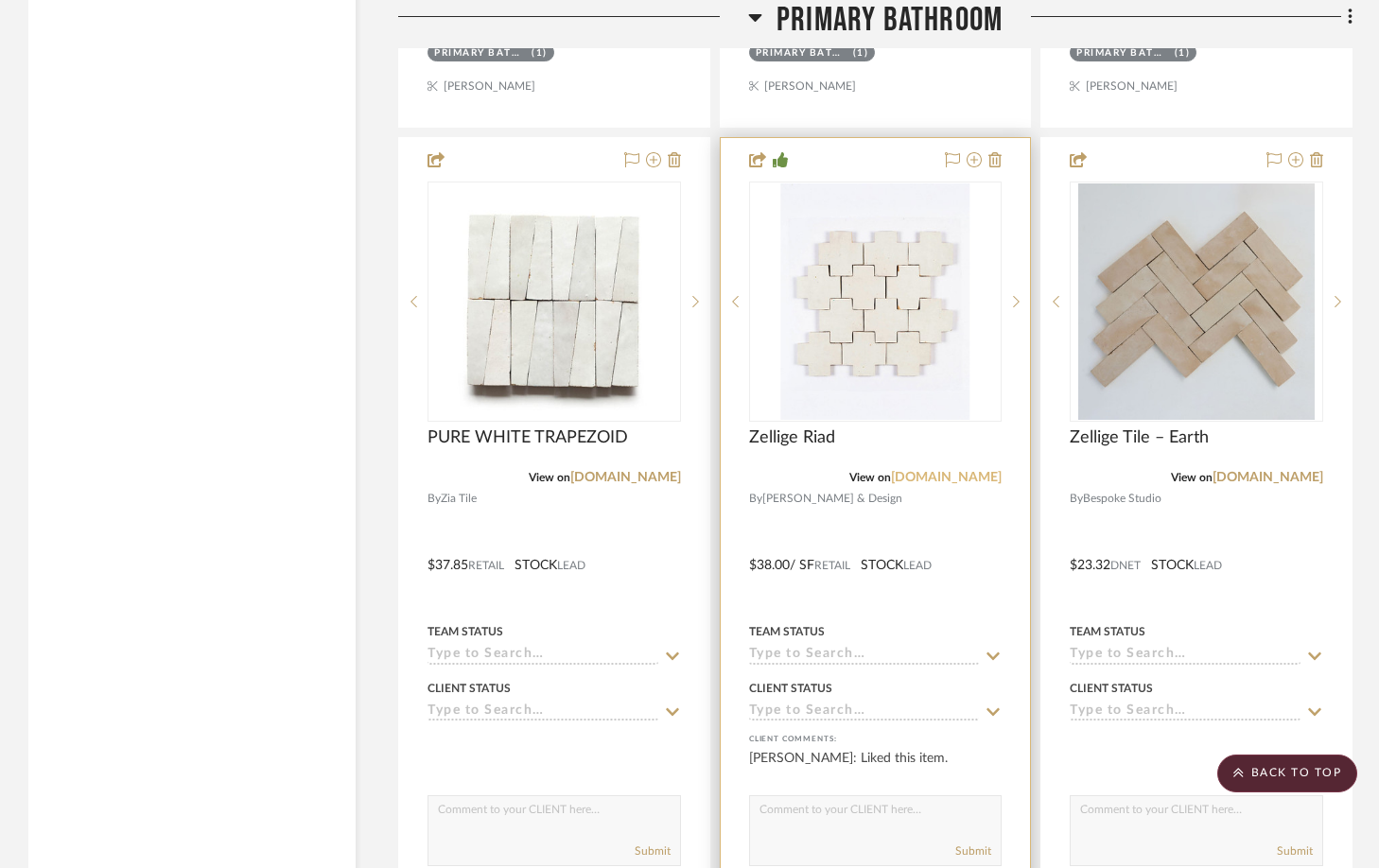 click on "[DOMAIN_NAME]" at bounding box center [946, 477] 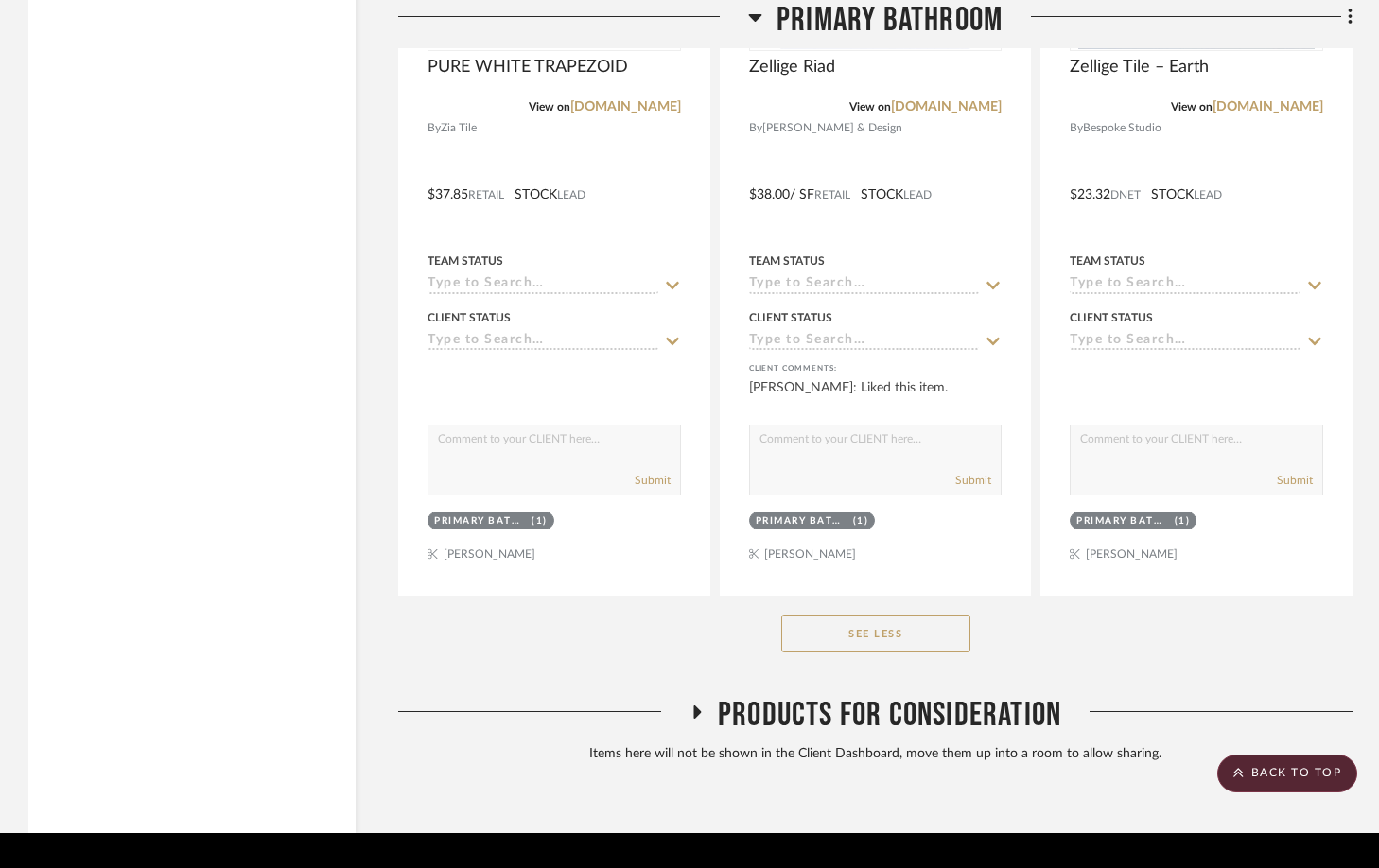 click on "See Less" 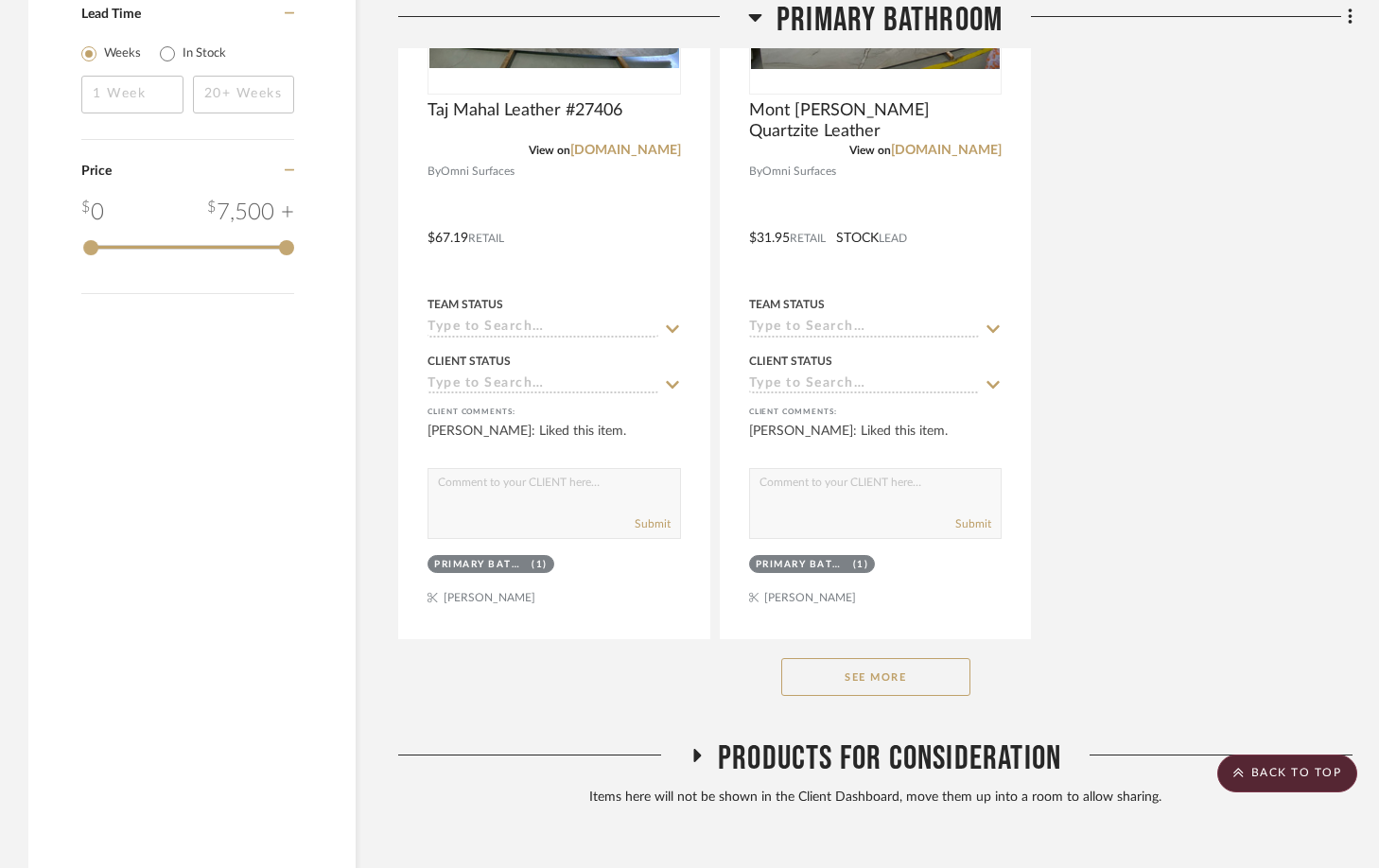 scroll, scrollTop: 2706, scrollLeft: 0, axis: vertical 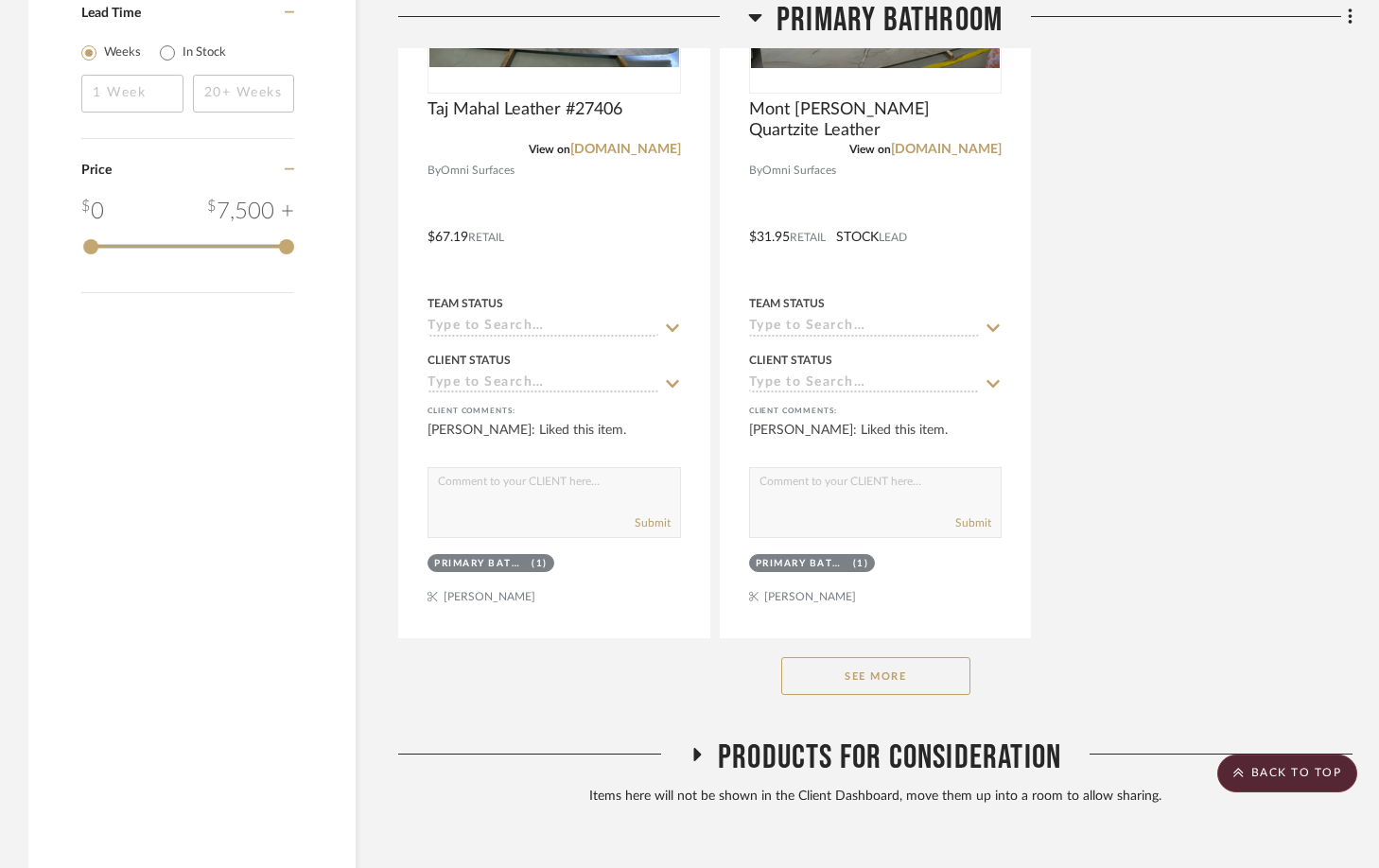 click on "See More" 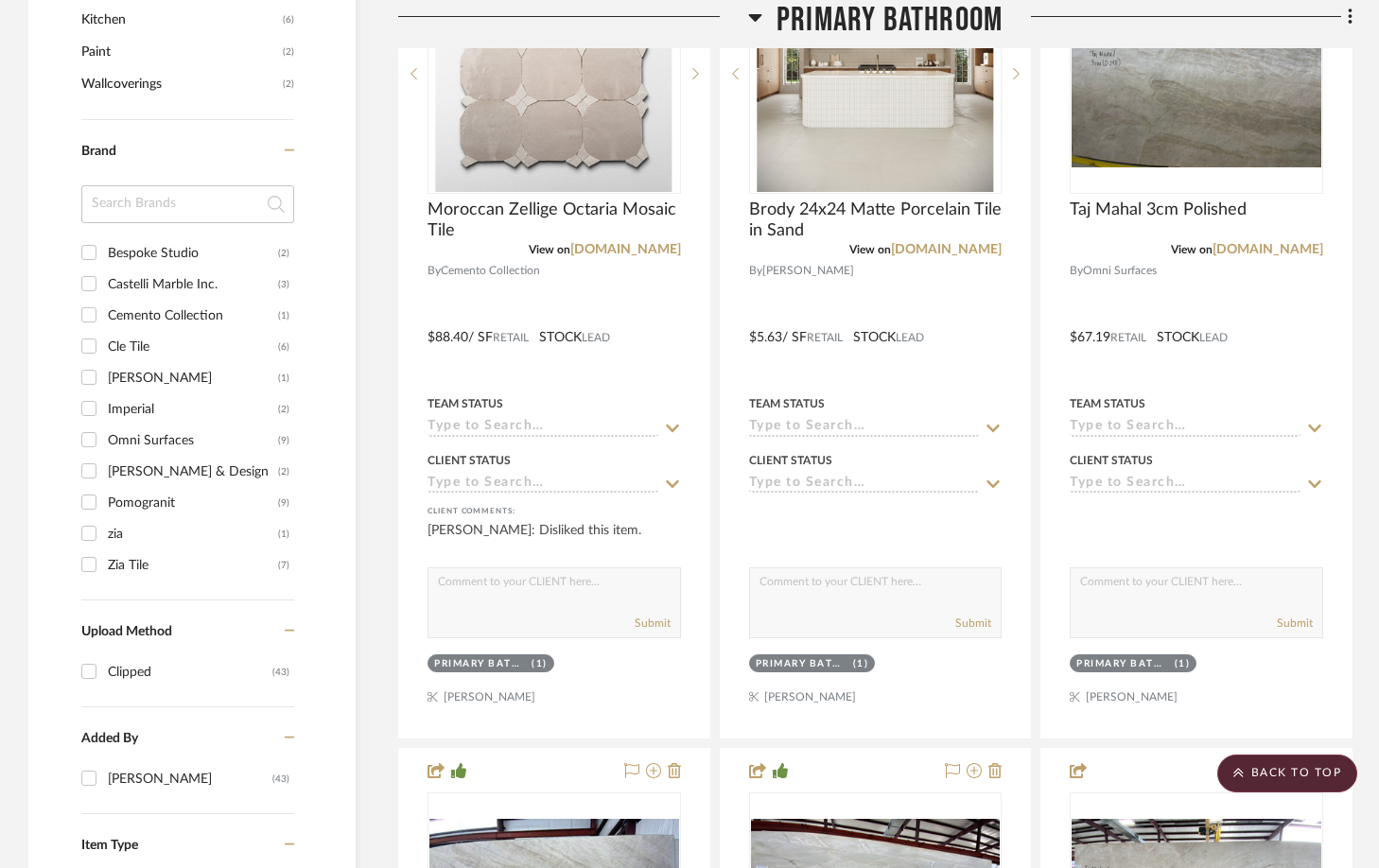 scroll, scrollTop: 1511, scrollLeft: 0, axis: vertical 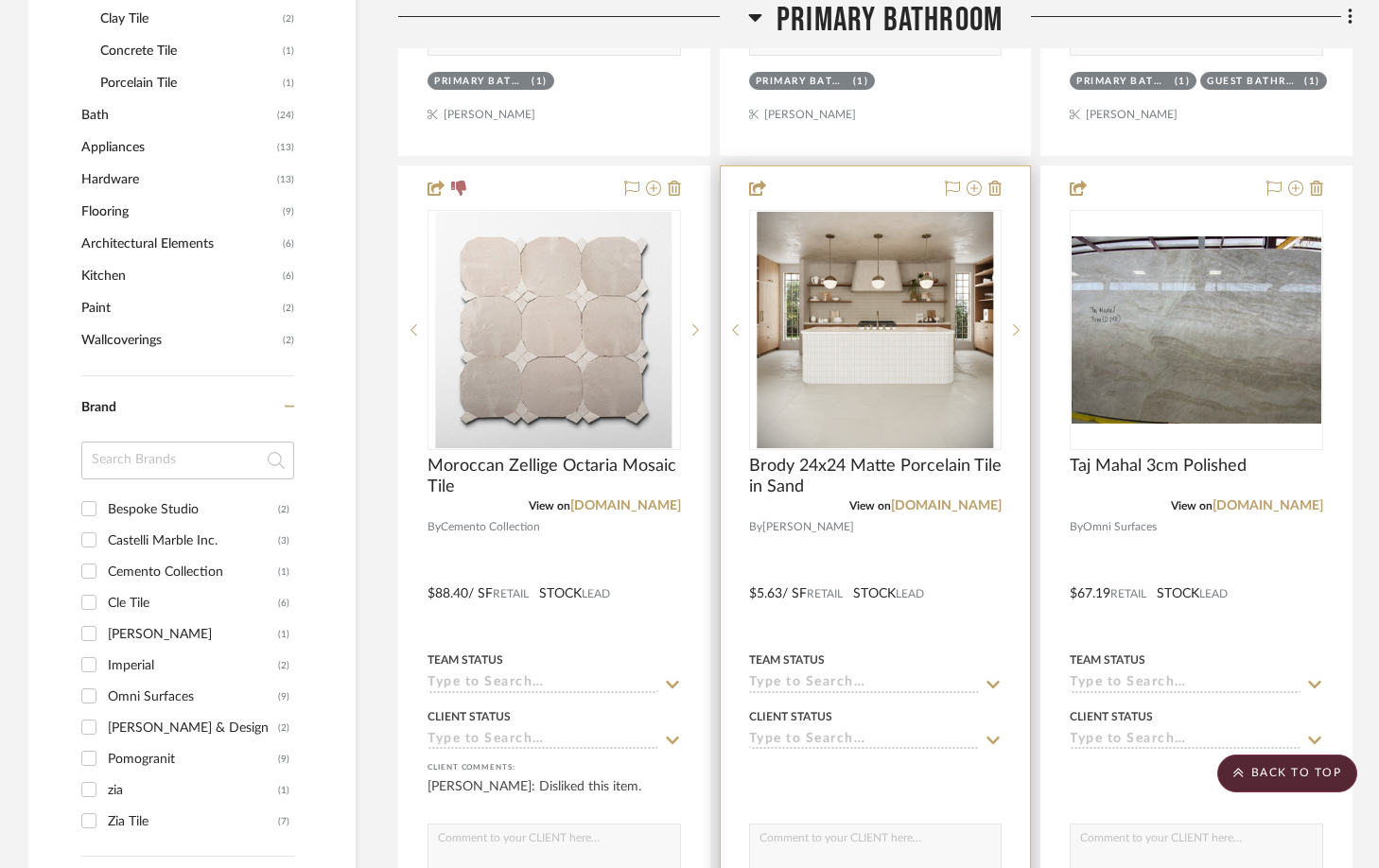 click at bounding box center [875, 330] 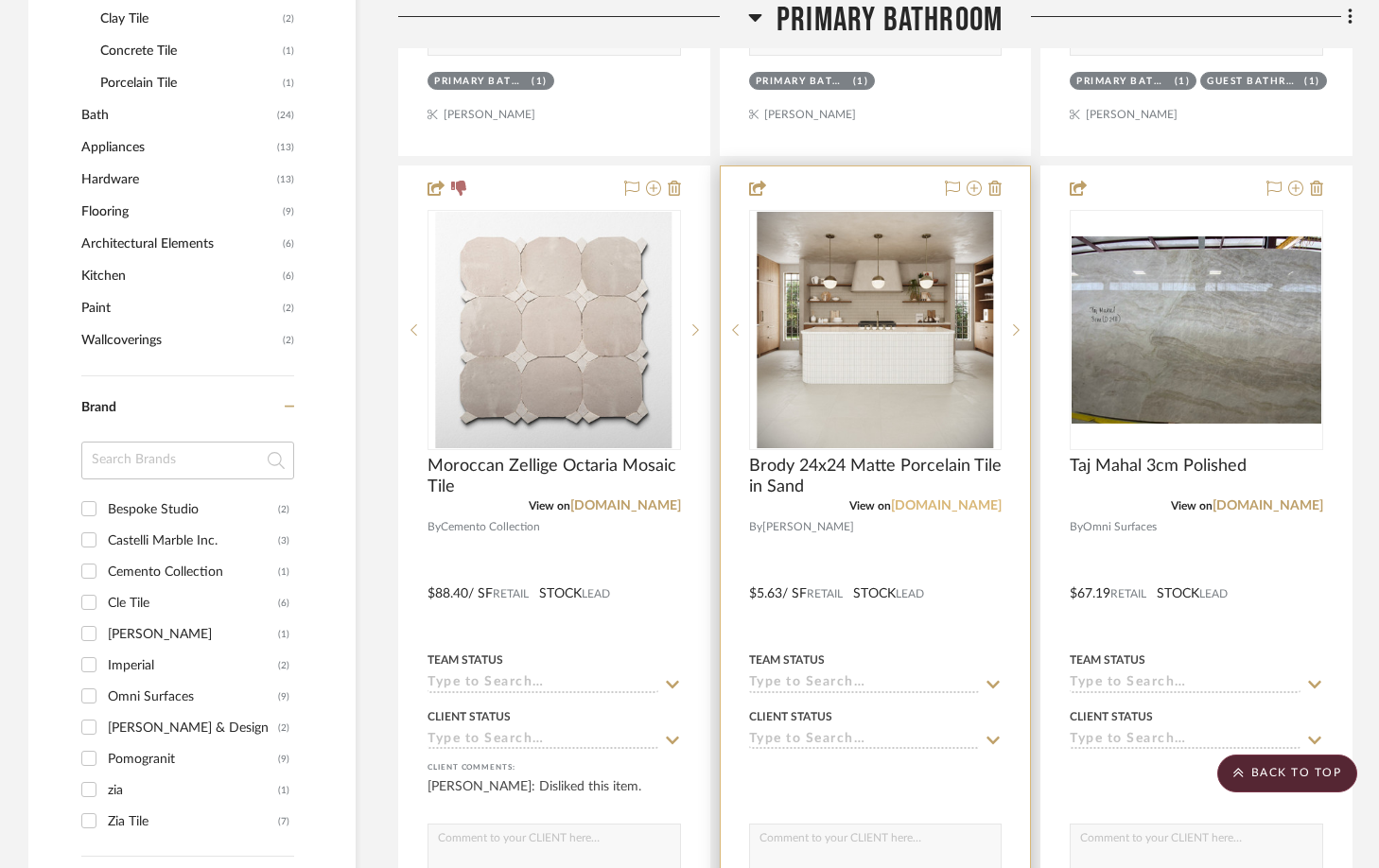 click on "[DOMAIN_NAME]" at bounding box center (946, 506) 